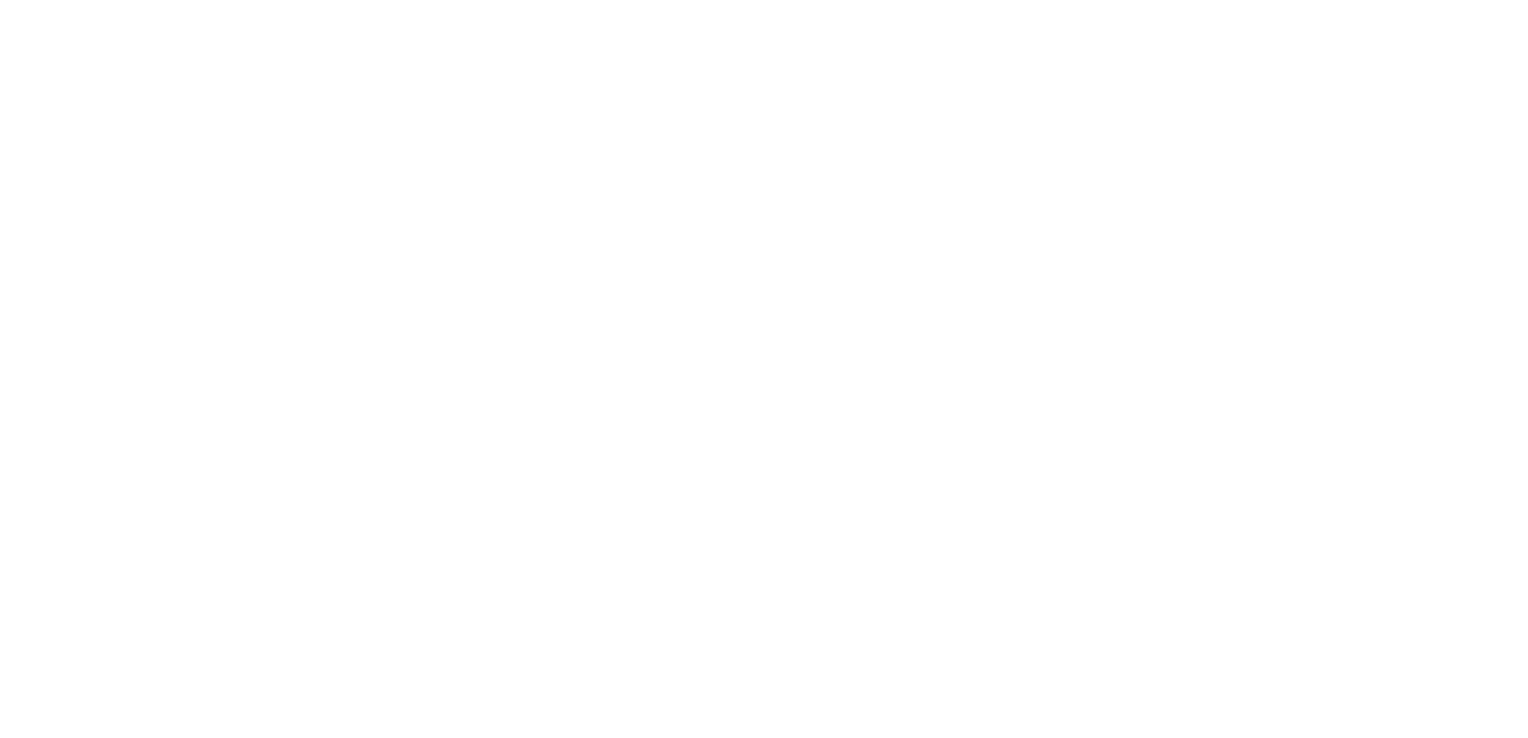 scroll, scrollTop: 0, scrollLeft: 0, axis: both 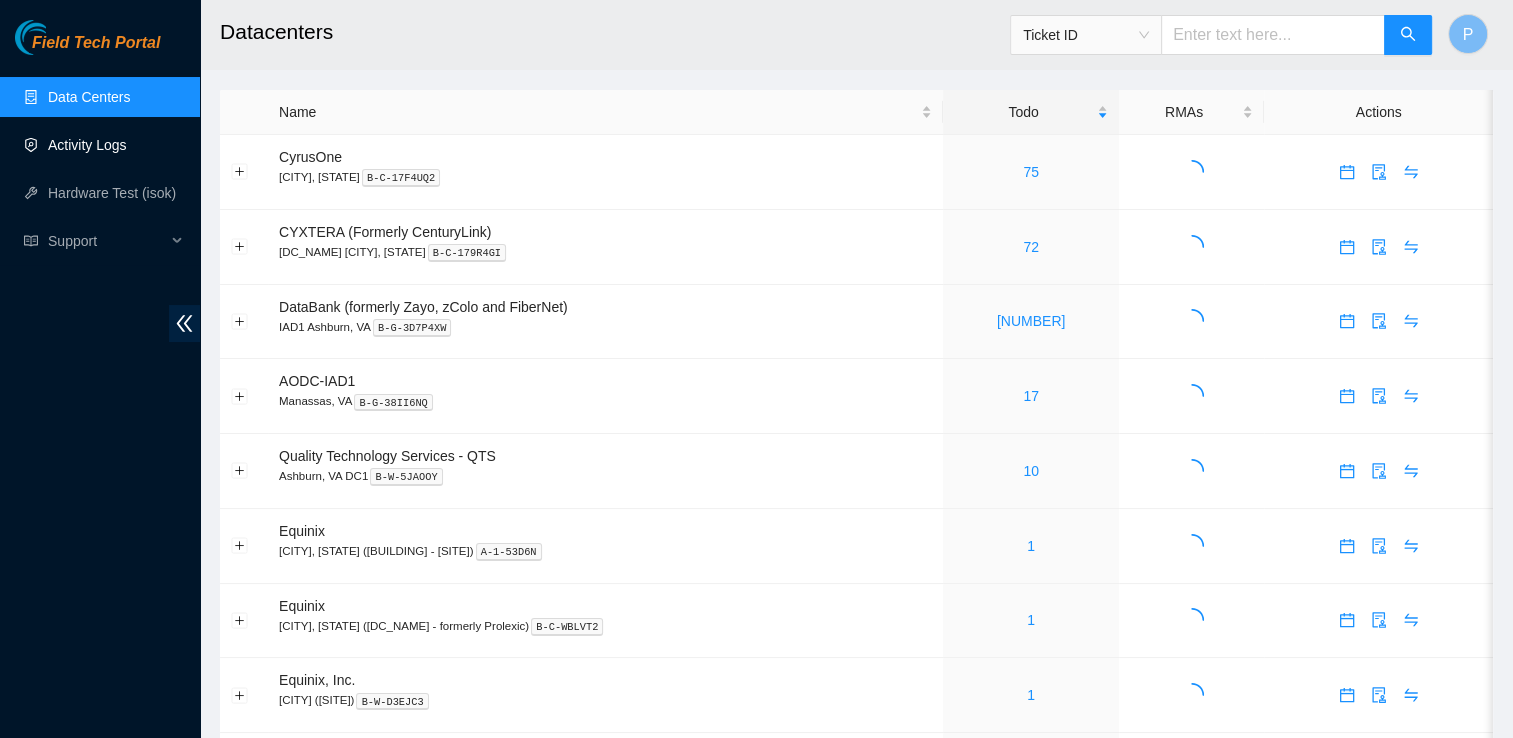 click on "Activity Logs" at bounding box center (87, 145) 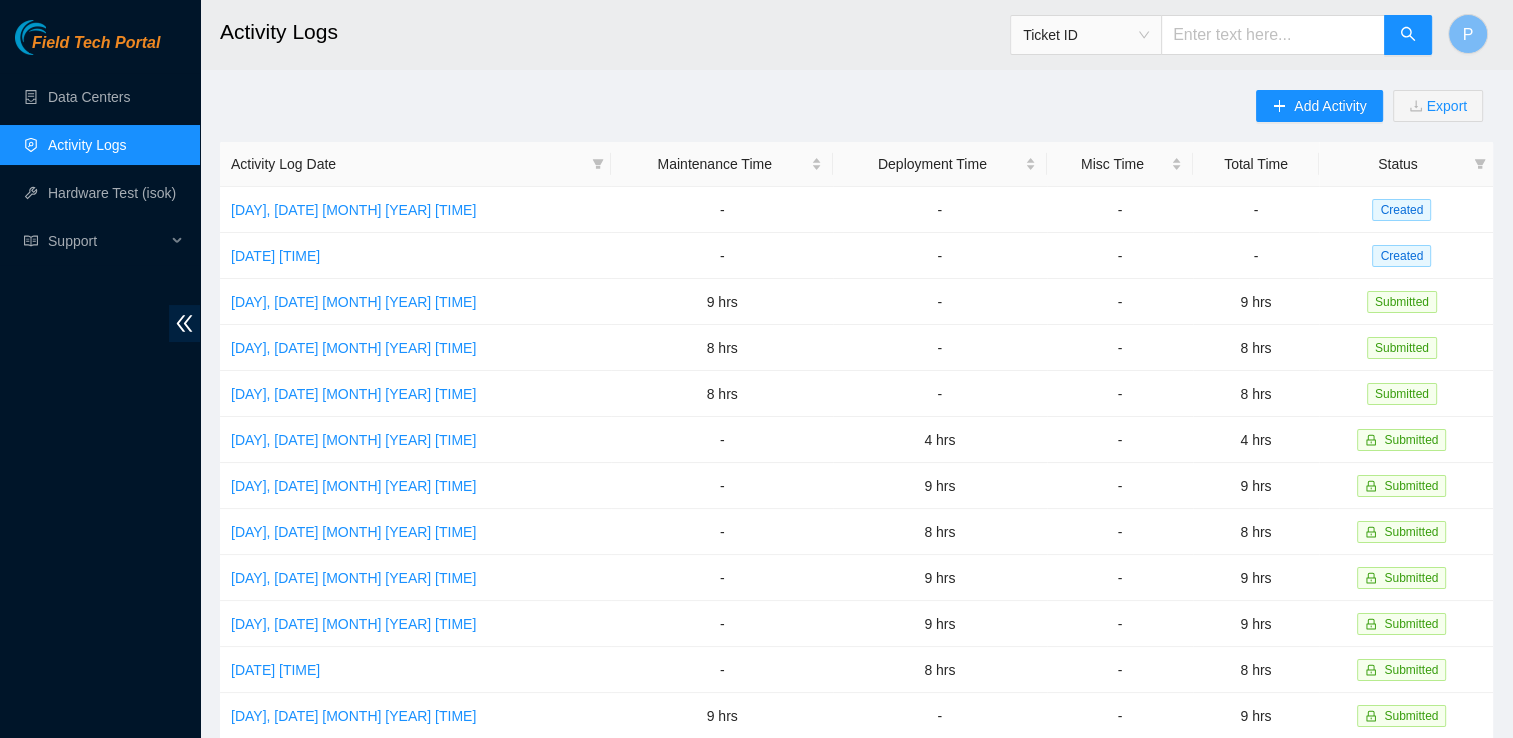 click on "Add Activity Export" at bounding box center [1374, 116] 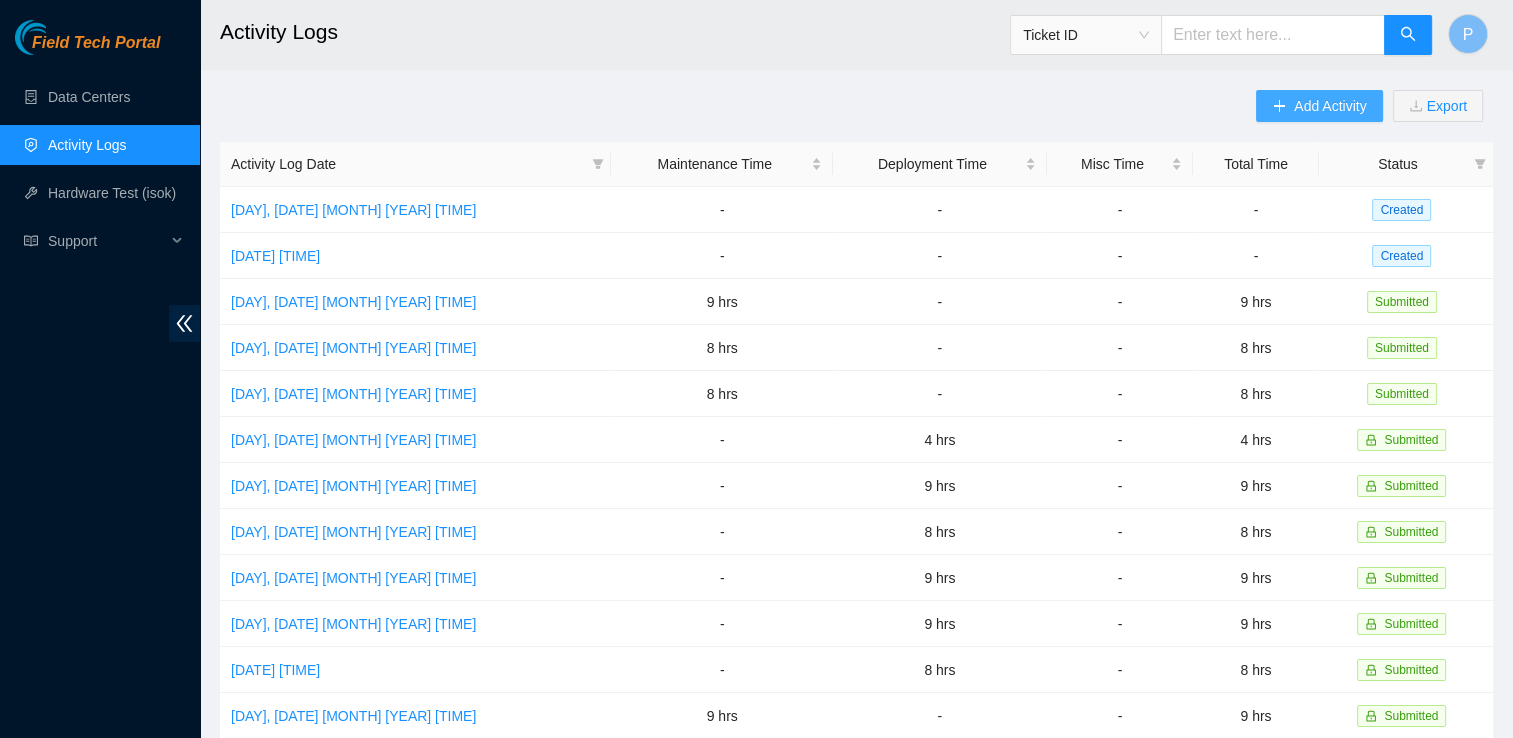 click on "Add Activity" at bounding box center (1330, 106) 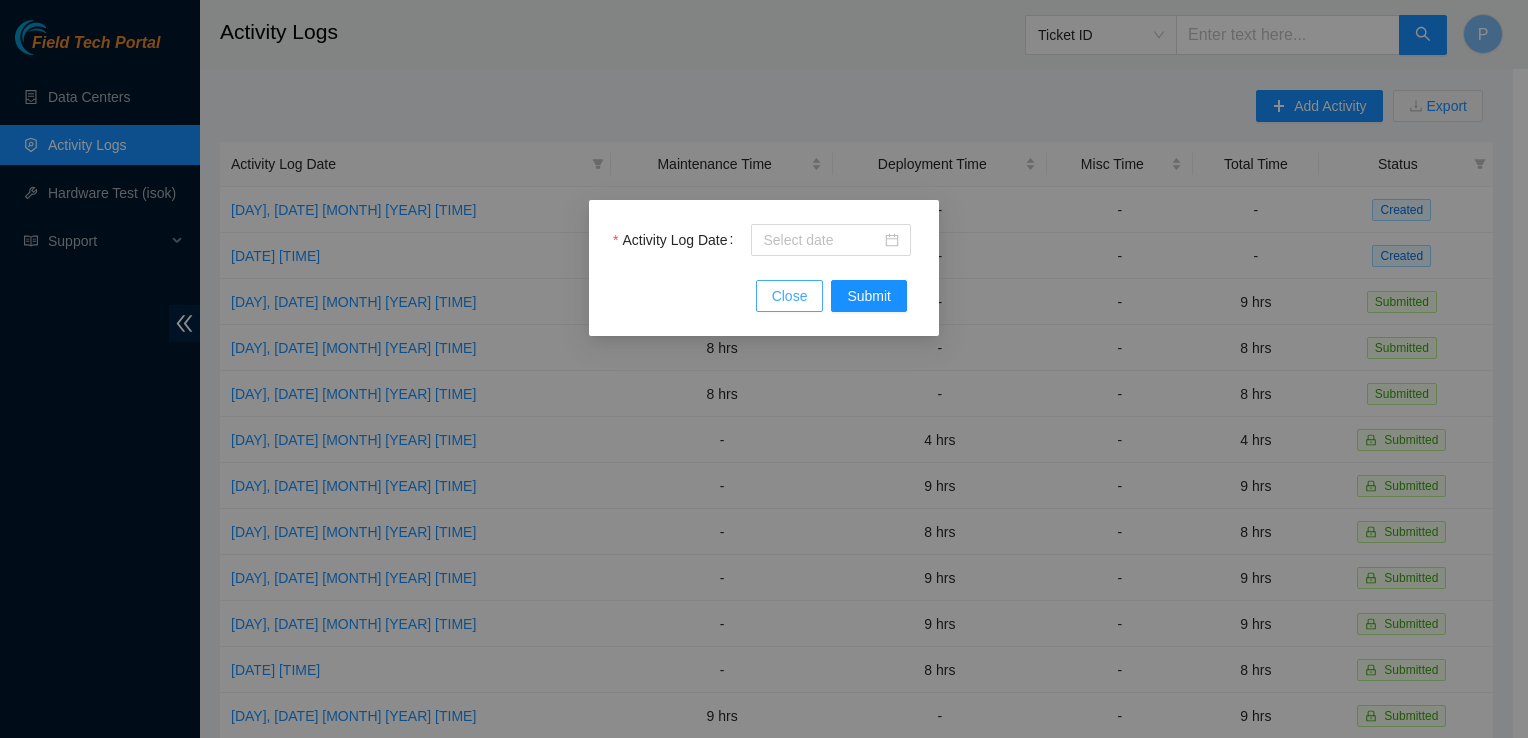 click on "Close" at bounding box center [790, 296] 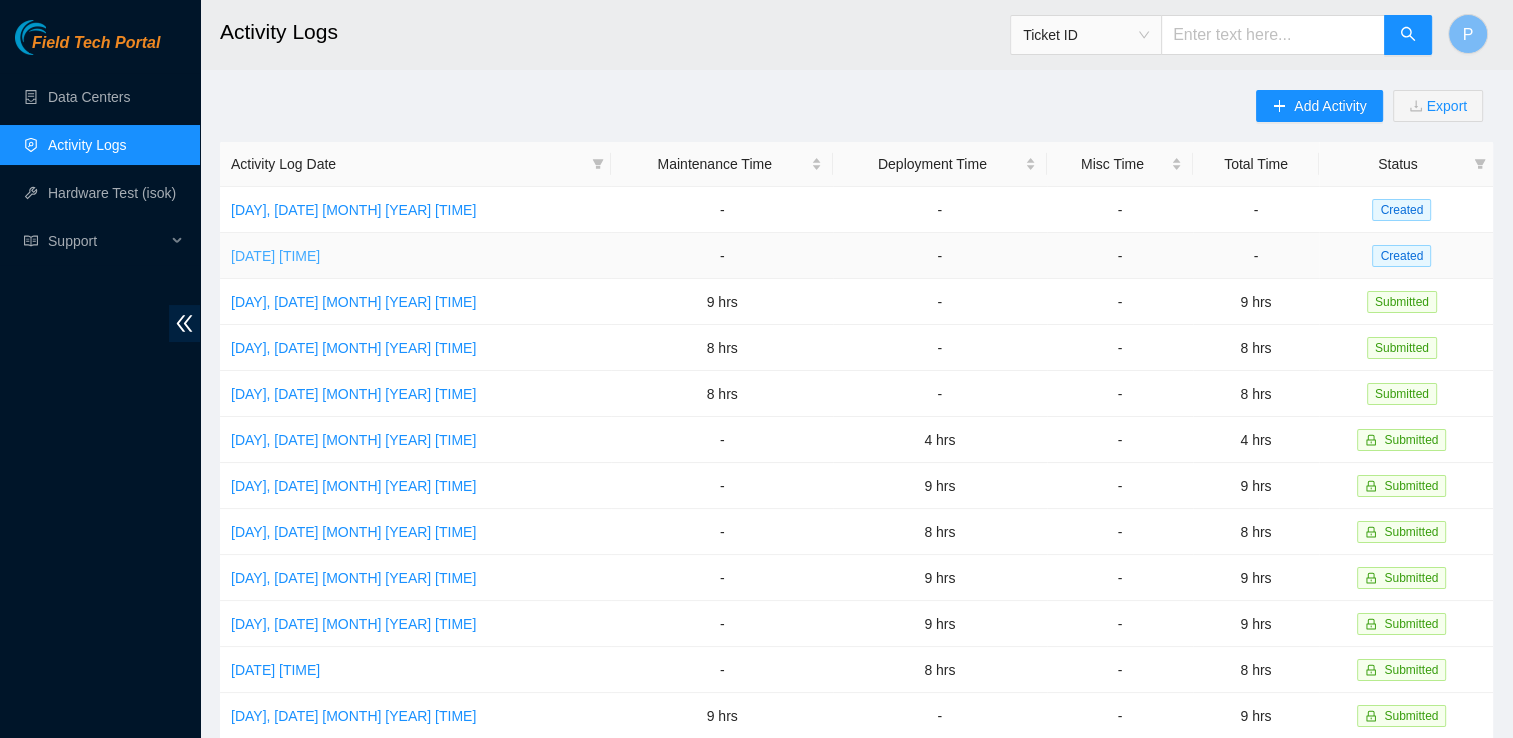 click on "[DATE] [TIME]" at bounding box center (275, 256) 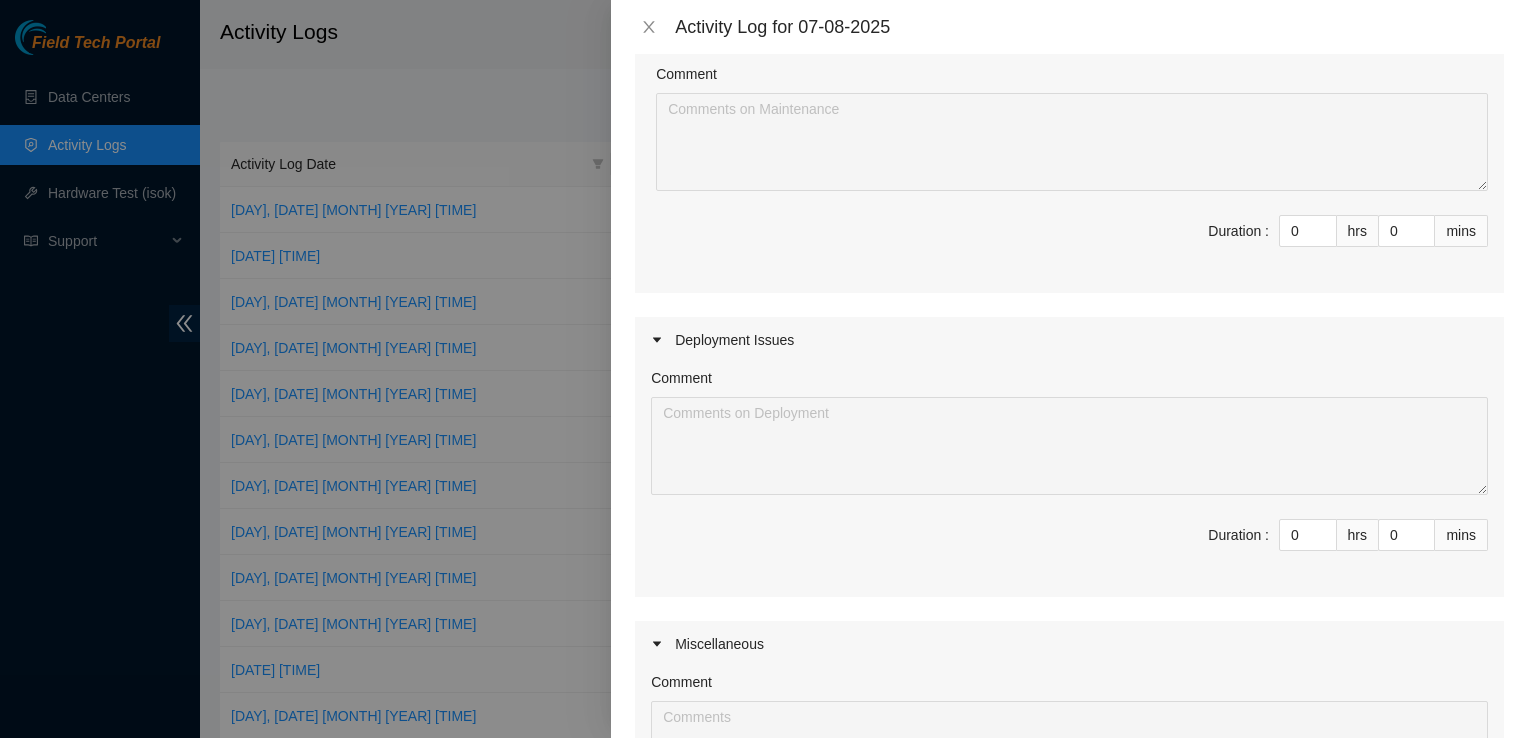scroll, scrollTop: 513, scrollLeft: 0, axis: vertical 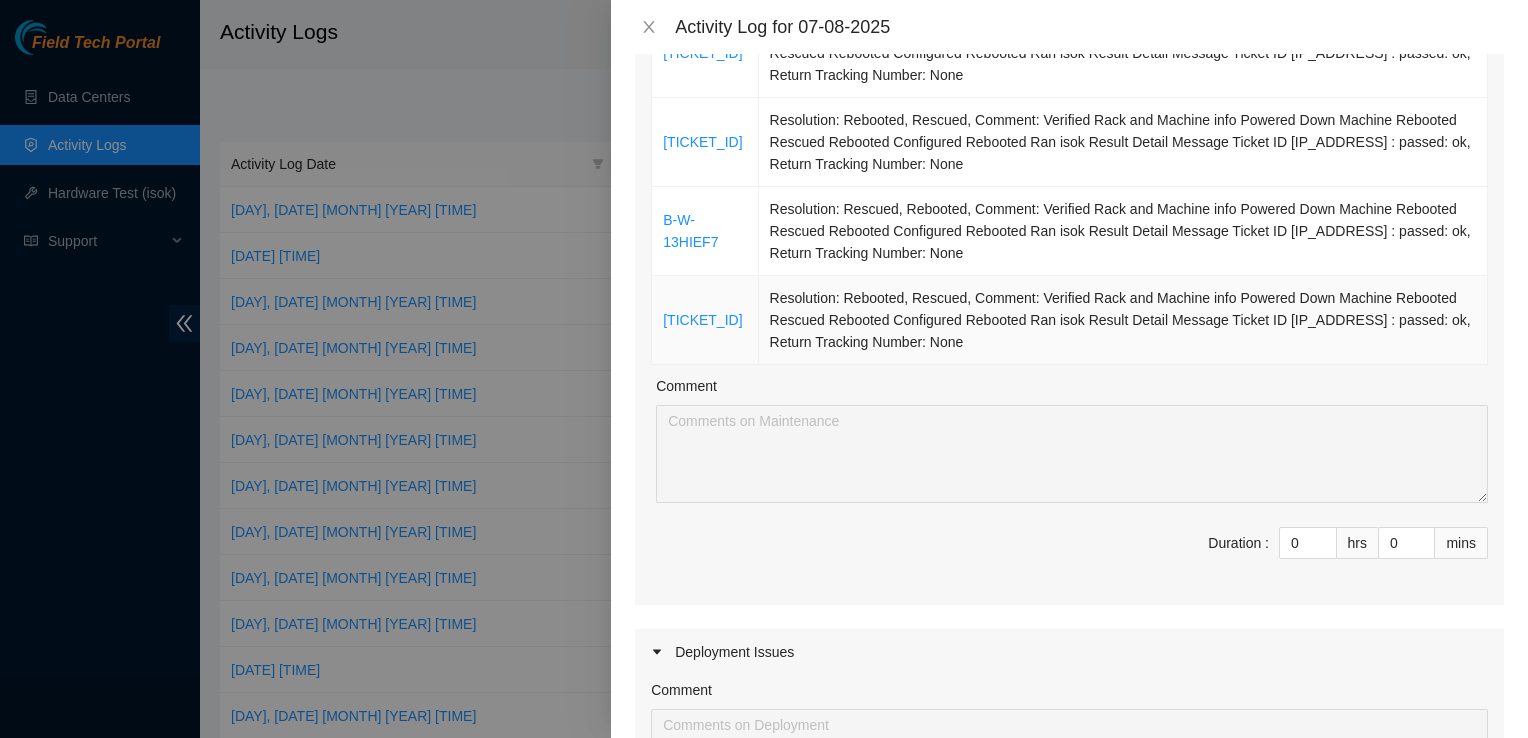 drag, startPoint x: 658, startPoint y: 378, endPoint x: 1125, endPoint y: 349, distance: 467.89957 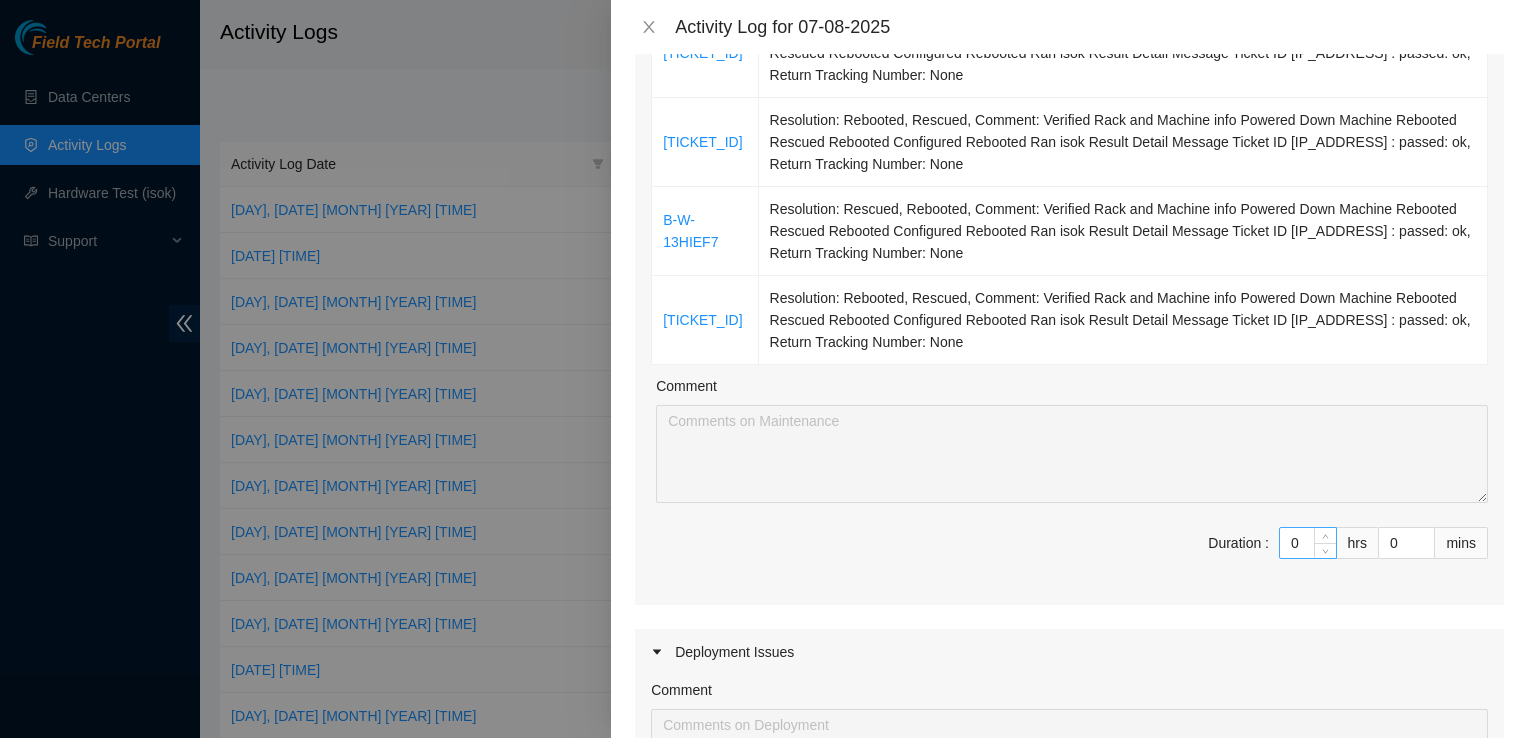 click on "0" at bounding box center [1308, 543] 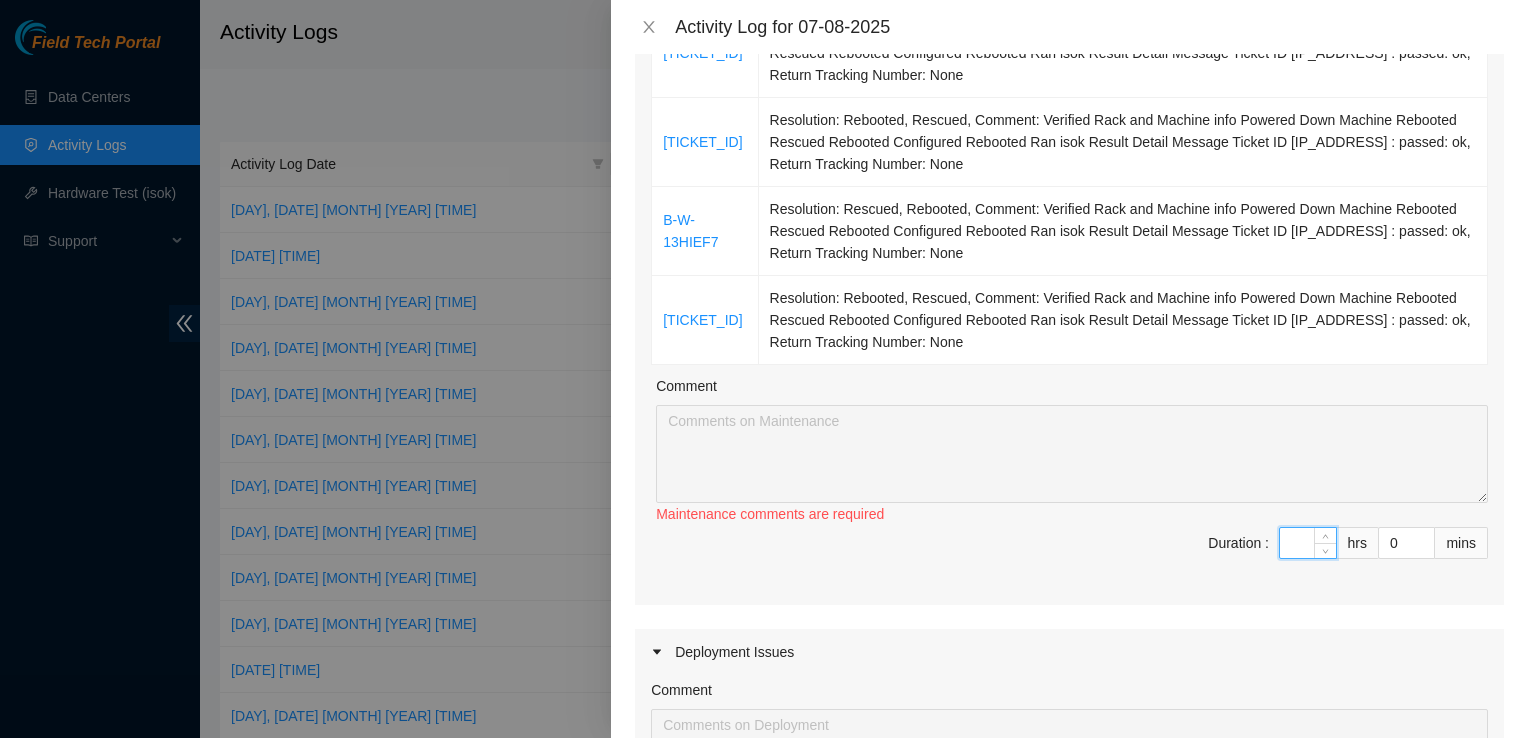 type on "6" 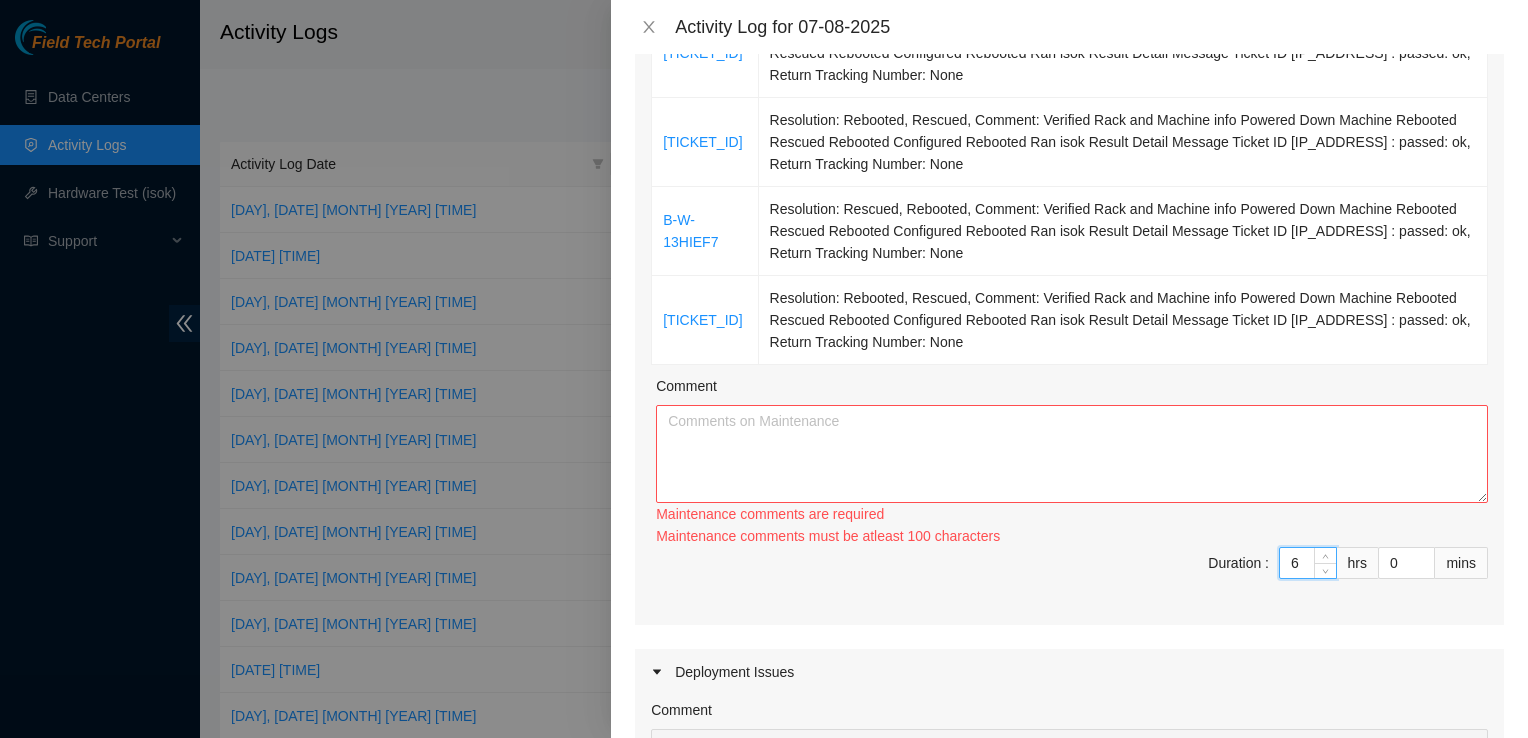 type on "6" 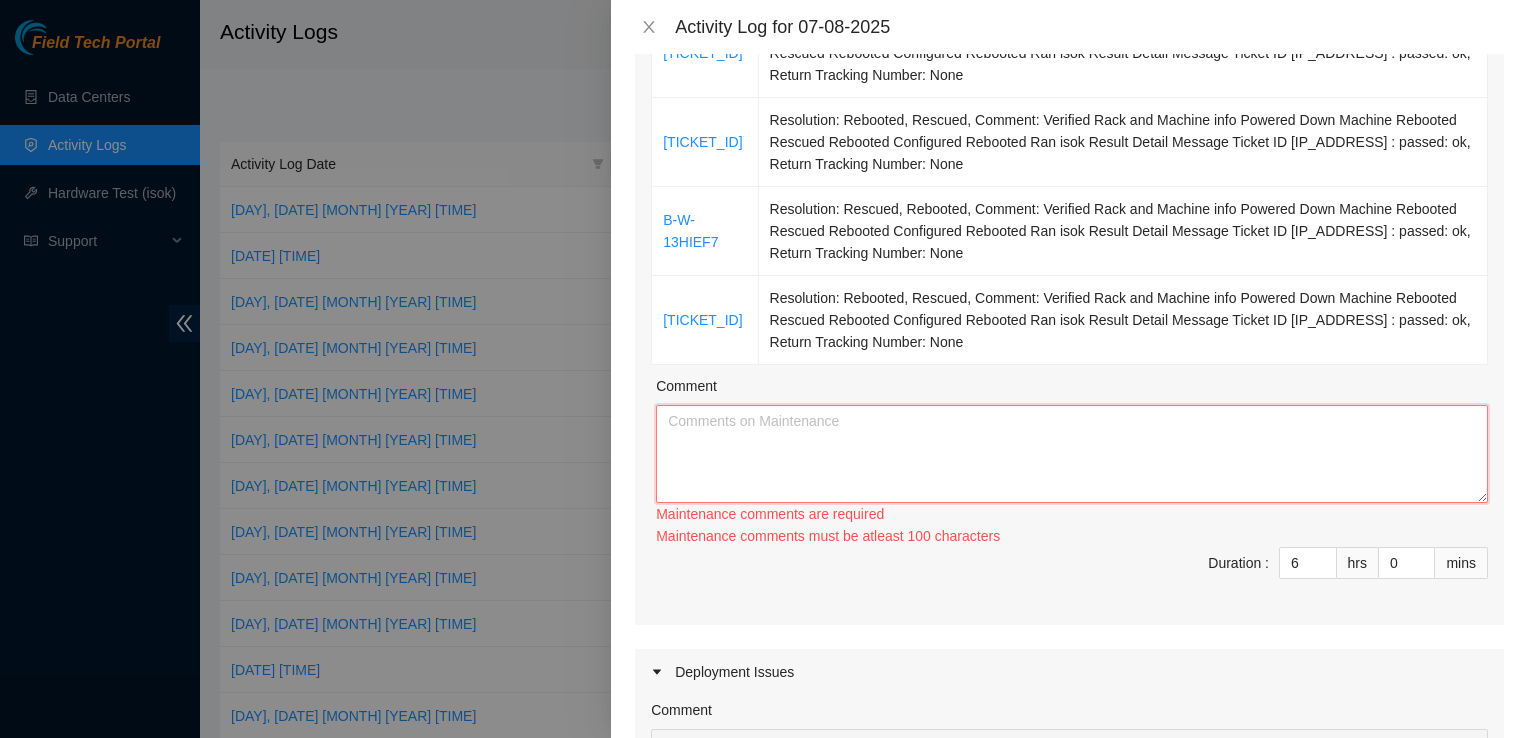 click on "Comment" at bounding box center [1072, 454] 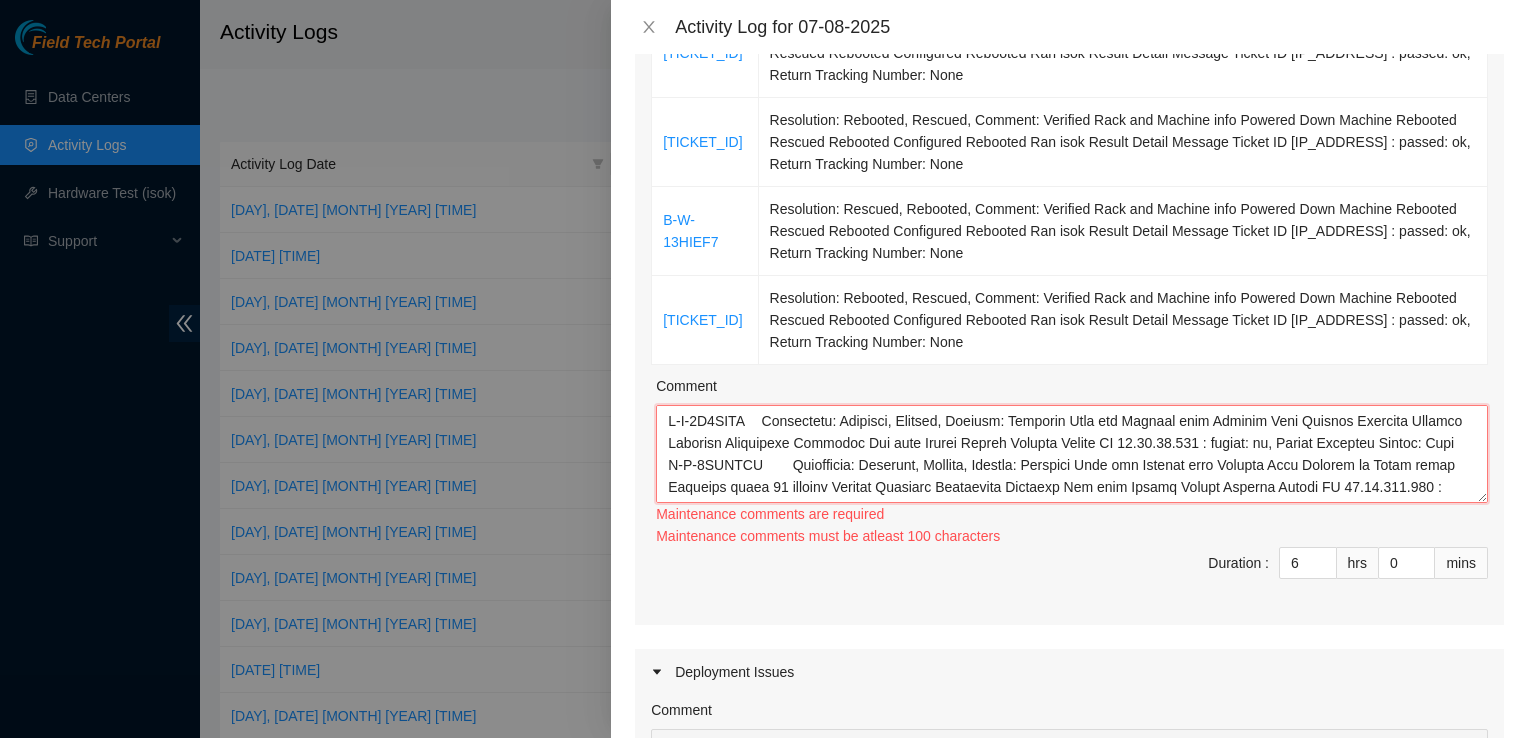 scroll, scrollTop: 302, scrollLeft: 0, axis: vertical 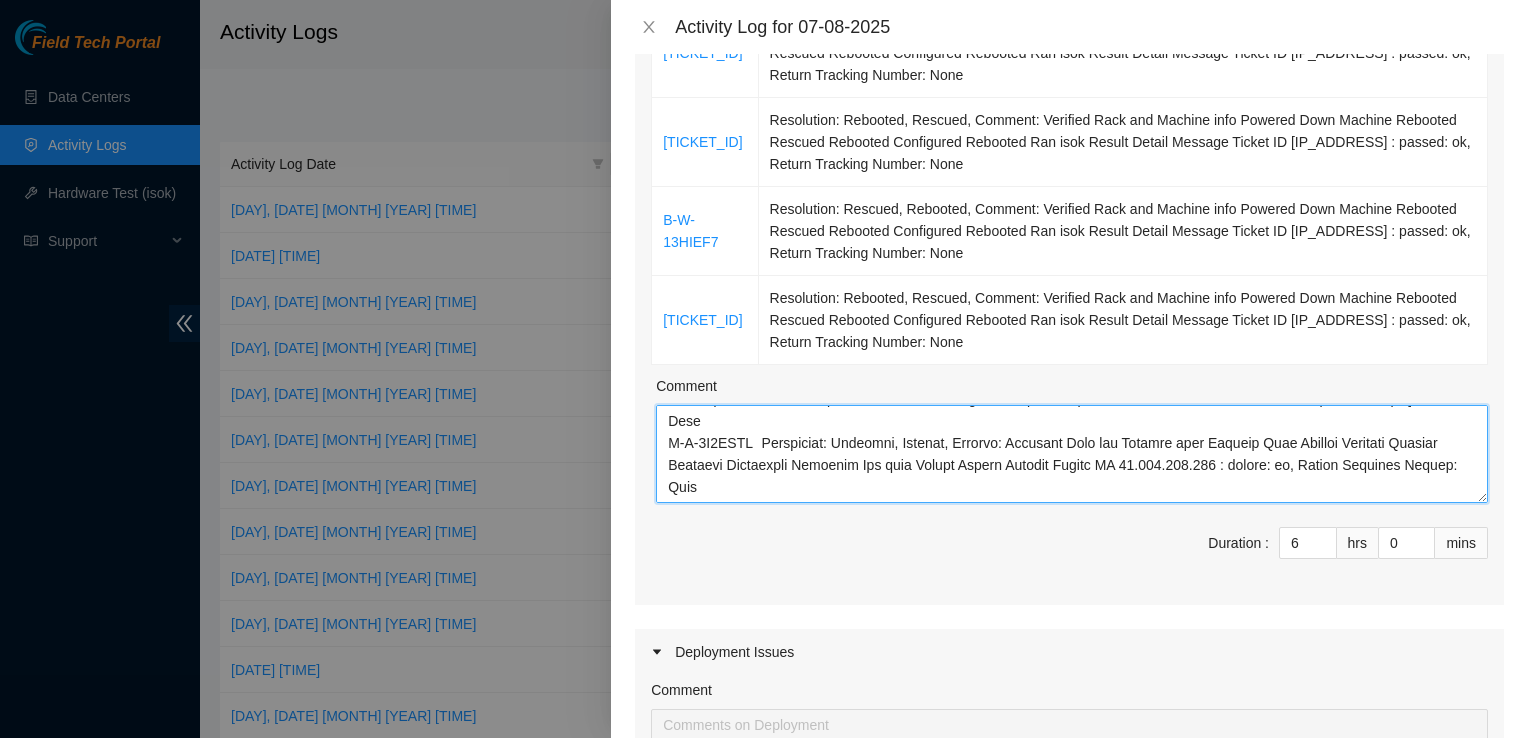 type on "[TICKET_ID]	Resolution: Rebooted, Rescued, Comment: Verified Rack and Machine info Powered Down Machine Rebooted Rescued Rebooted Configured Rebooted Ran isok Result Detail Message Ticket ID [IP_ADDRESS] : passed: ok, Return Tracking Number: None
[TICKET_ID]	Resolution: Rebooted, Rescued, Comment: Verified Rack and Machine info Powered Down Machine to Power cycle Rebooted after 10 minutes Rescued Rebooted Configured Rebooted Ran isok Result Detail Message Ticket ID [IP_ADDRESS] : passed: ok, Return Tracking Number: None
[TICKET_ID]	Resolution: Rebooted, Rescued, Comment: Verified Rack and Machine info Powered Down Machine Rebooted Rescued Rebooted Configured Rebooted Ran isok Result Detail Message Ticket ID [IP_ADDRESS] : passed: ok, Return Tracking Number: None
[TICKET_ID]	Resolution: Rebooted, Rescued, Comment: Verified Rack and Machine info Powered Down Machine Rebooted Rescued Rebooted Configured Rebooted Ran isok Result Detail Message Ticket ID [IP_ADDRESS] : passed: ok, Return Tracking Number: N..." 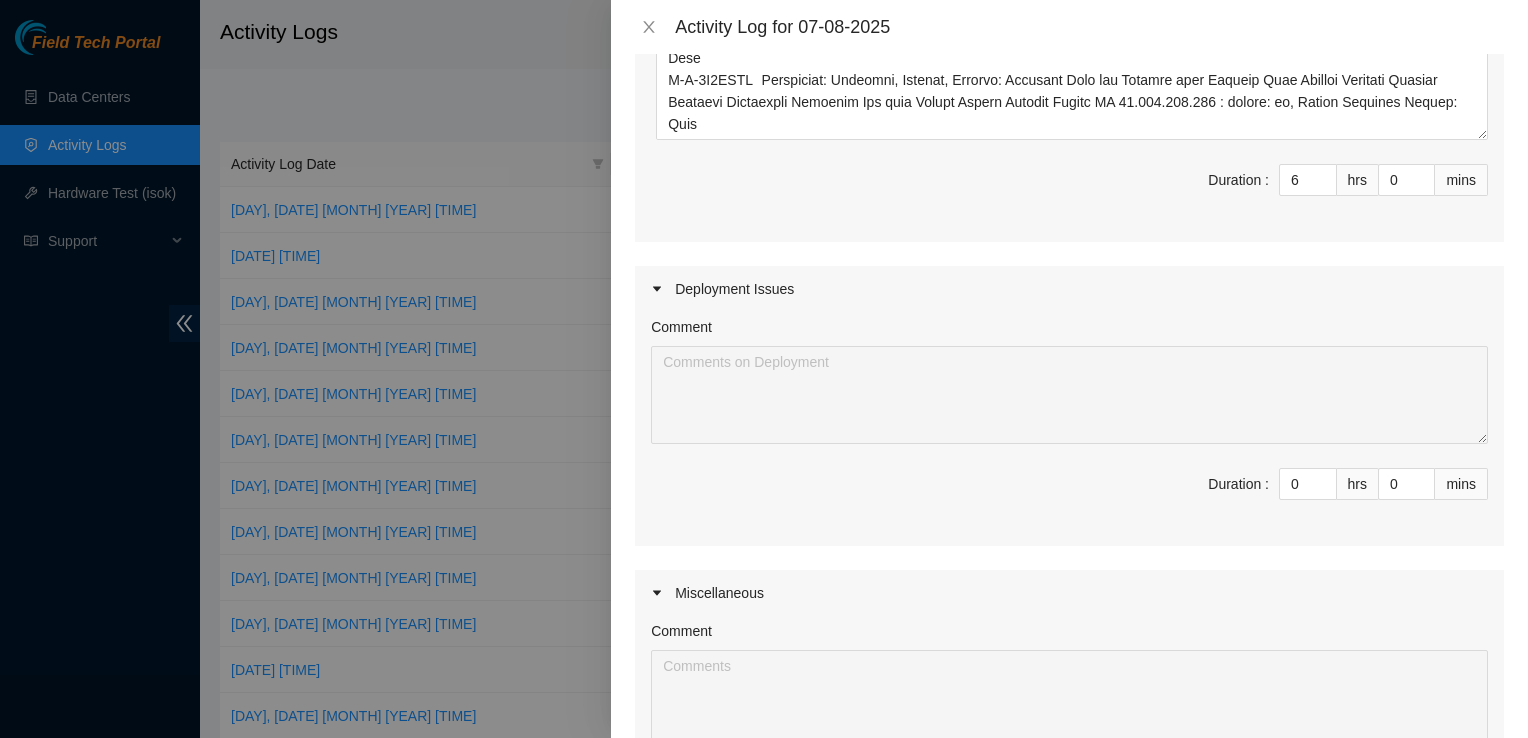 scroll, scrollTop: 879, scrollLeft: 0, axis: vertical 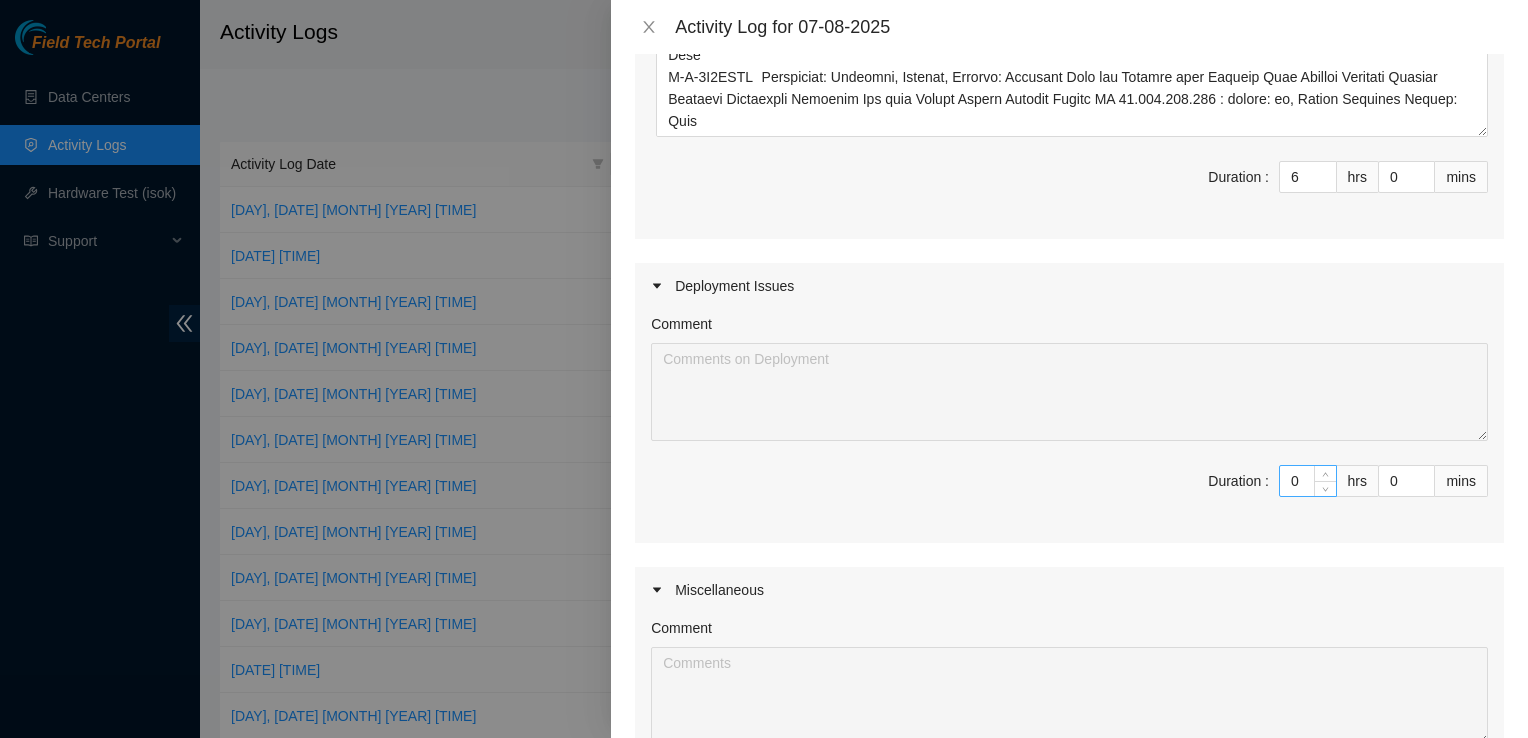 click on "0" at bounding box center [1308, 481] 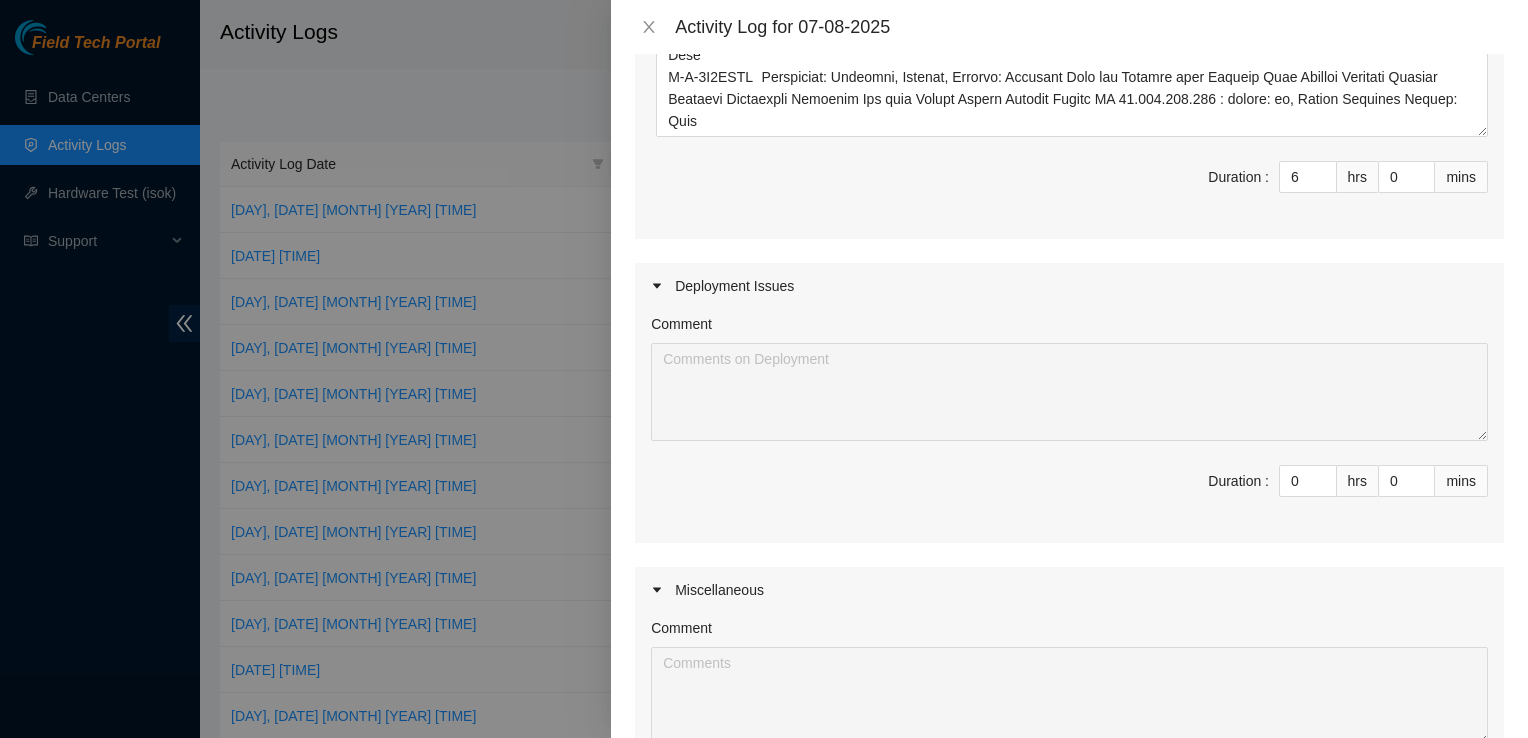 click on "Miscellaneous" at bounding box center (1069, 590) 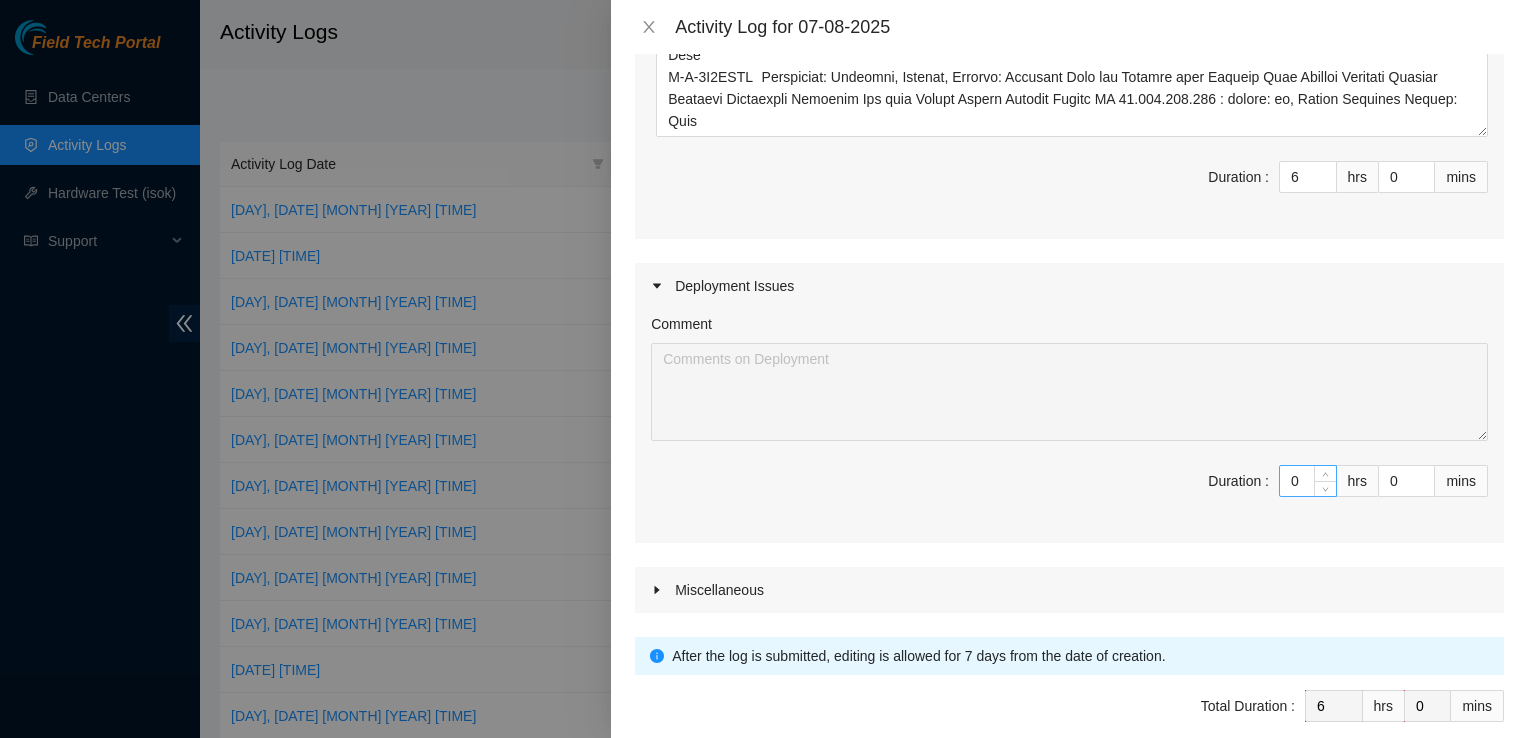 click on "0" at bounding box center [1308, 481] 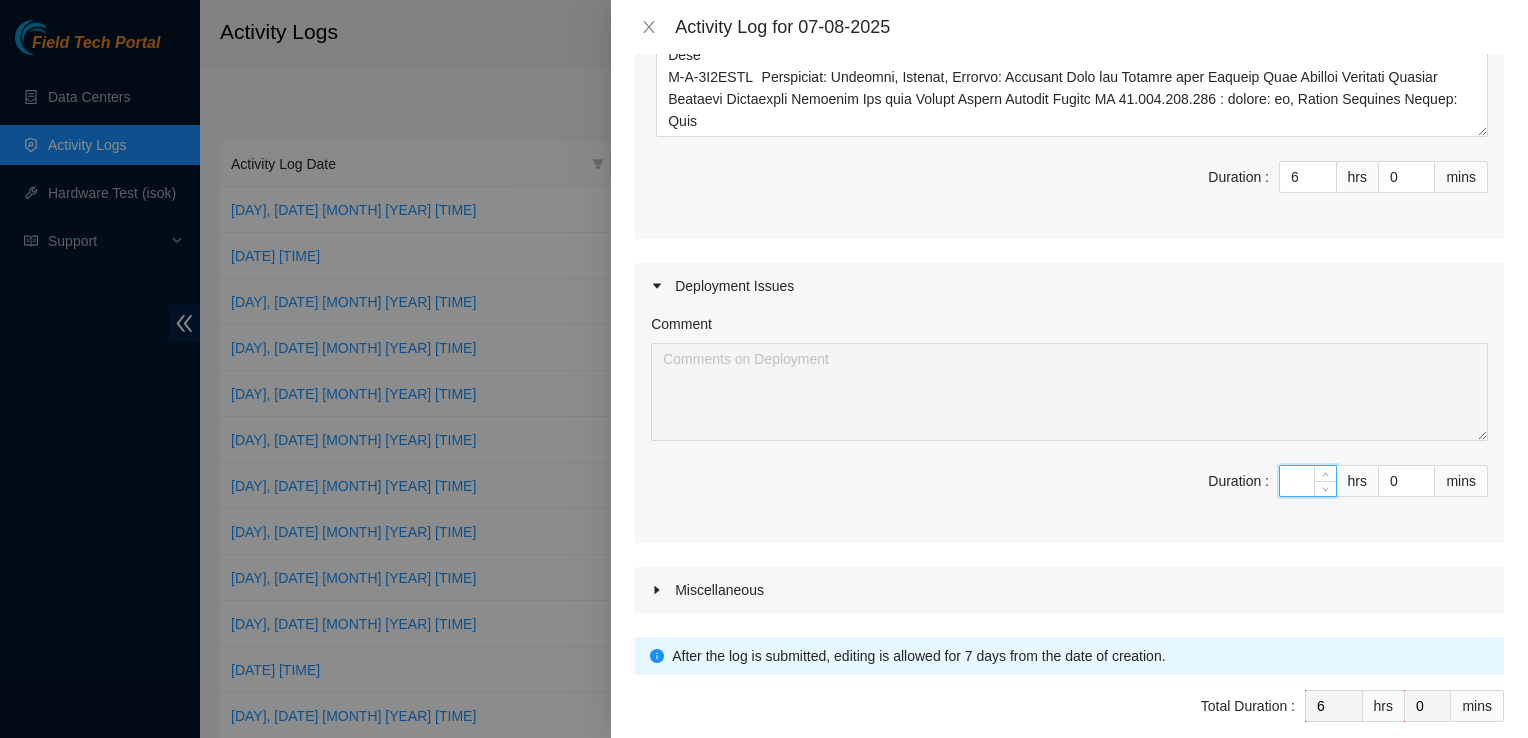 type on "5" 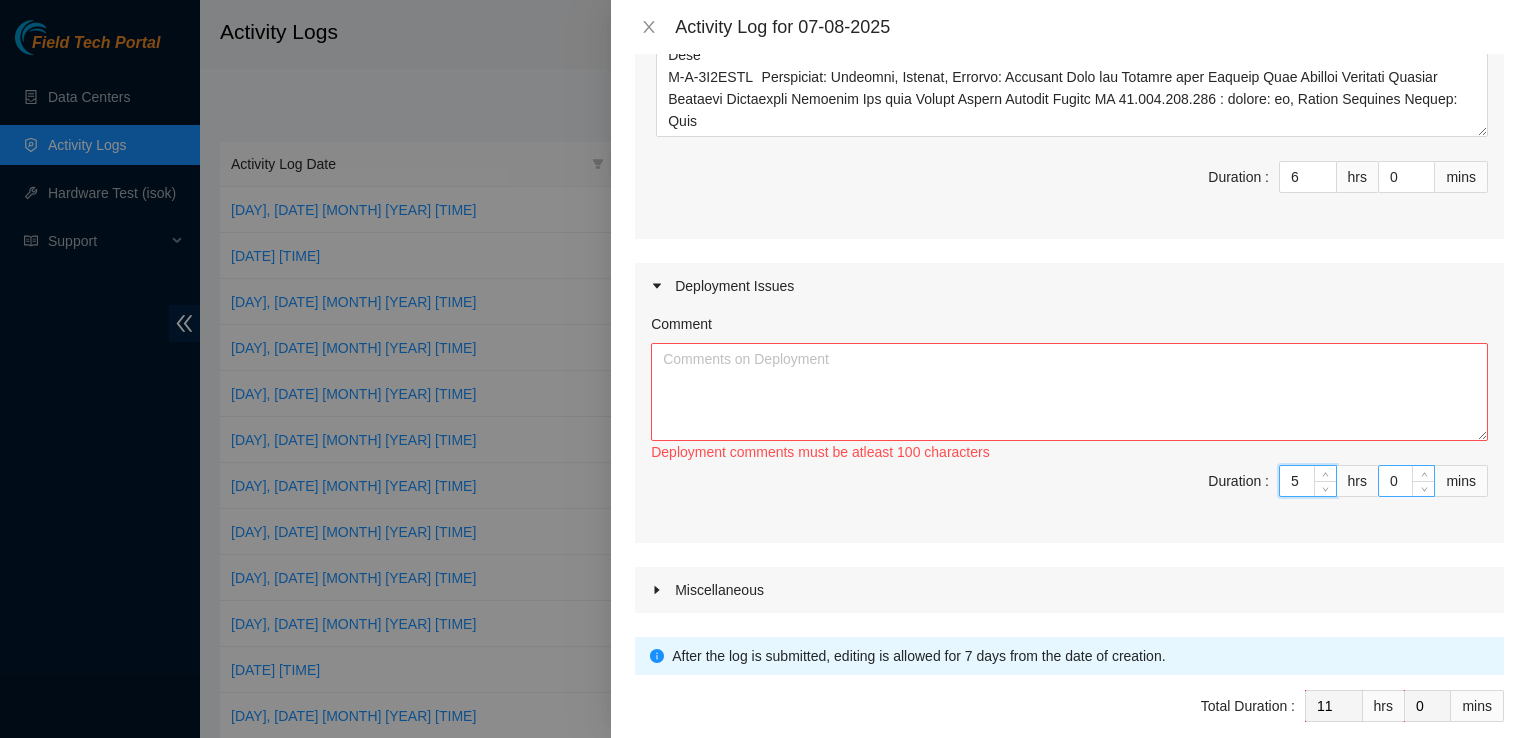 type on "5" 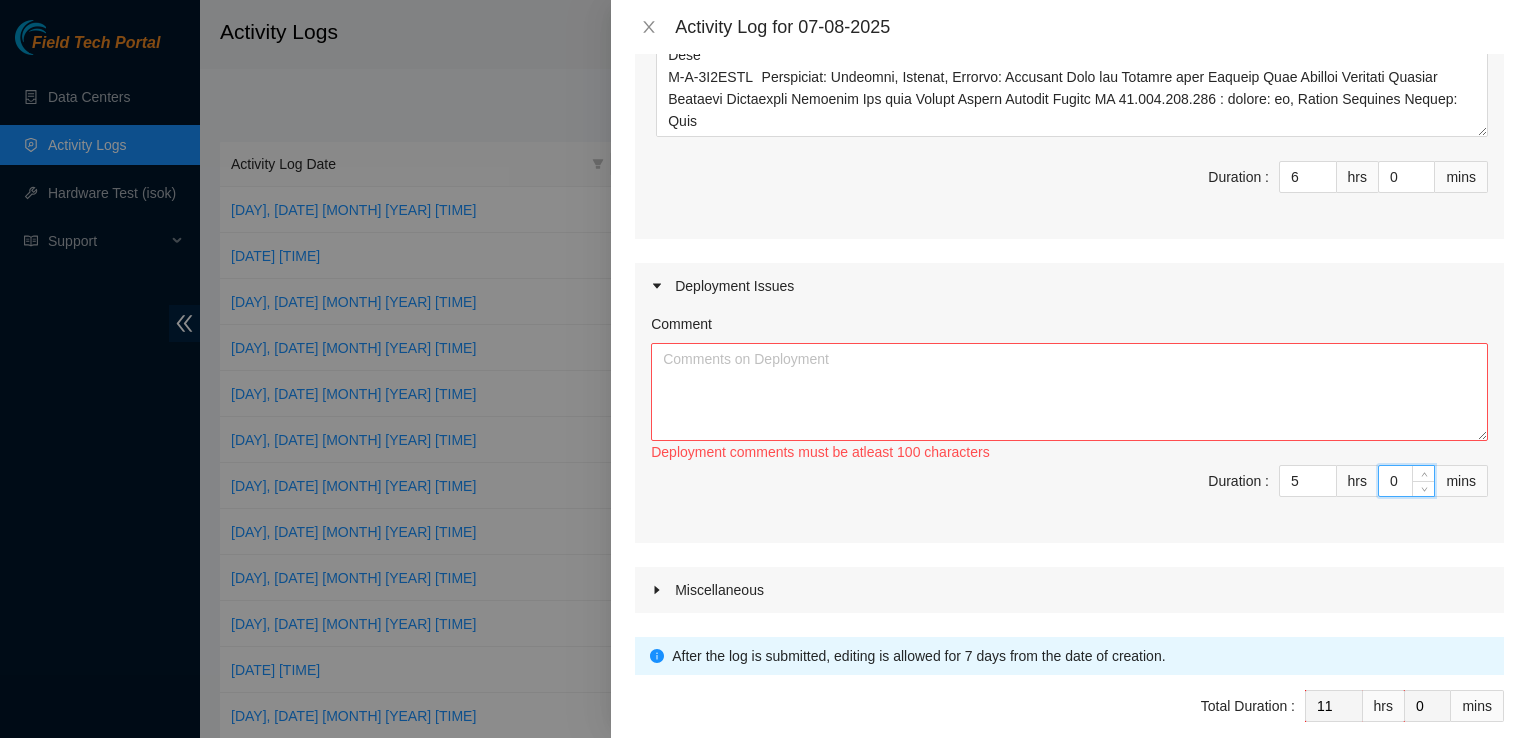 click on "0" at bounding box center (1406, 481) 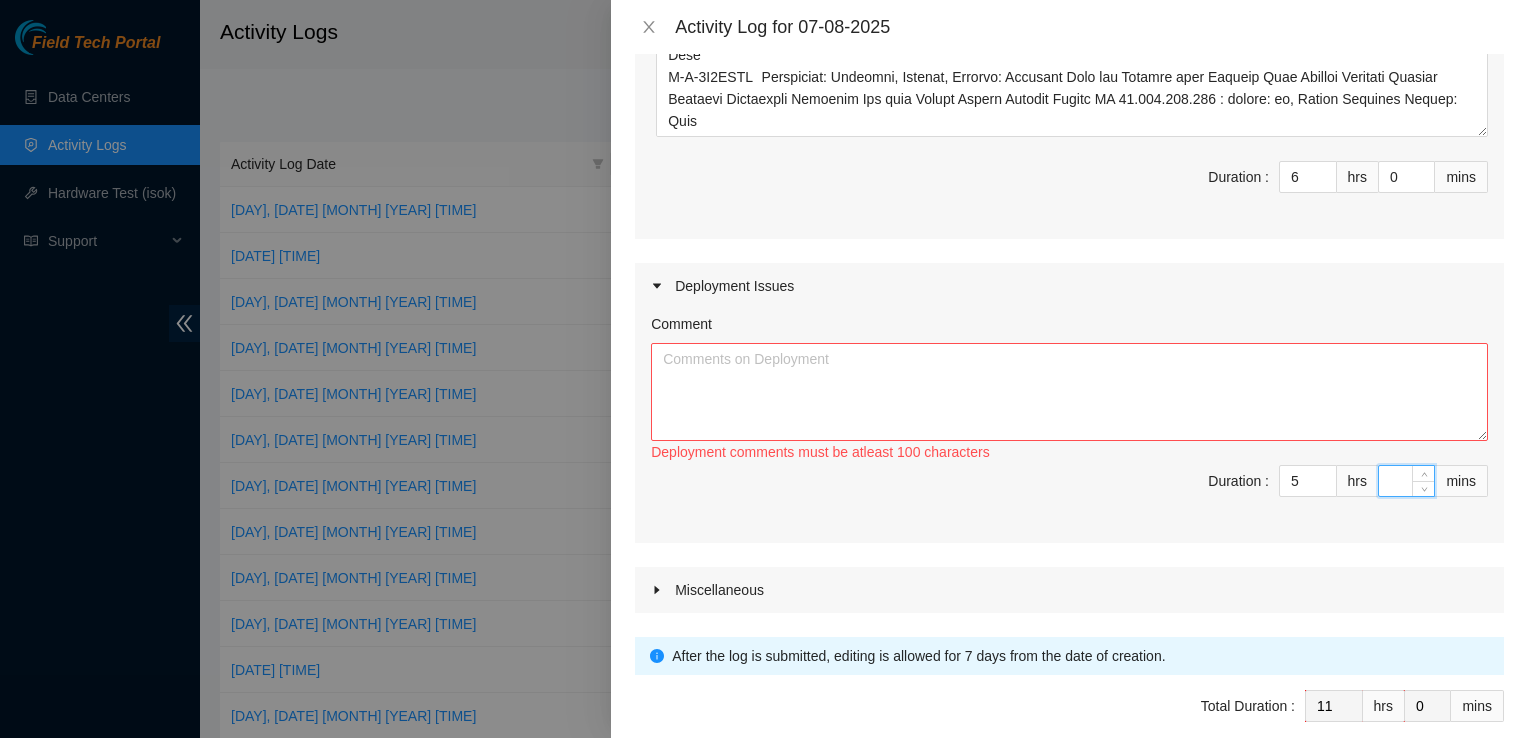 type on "1" 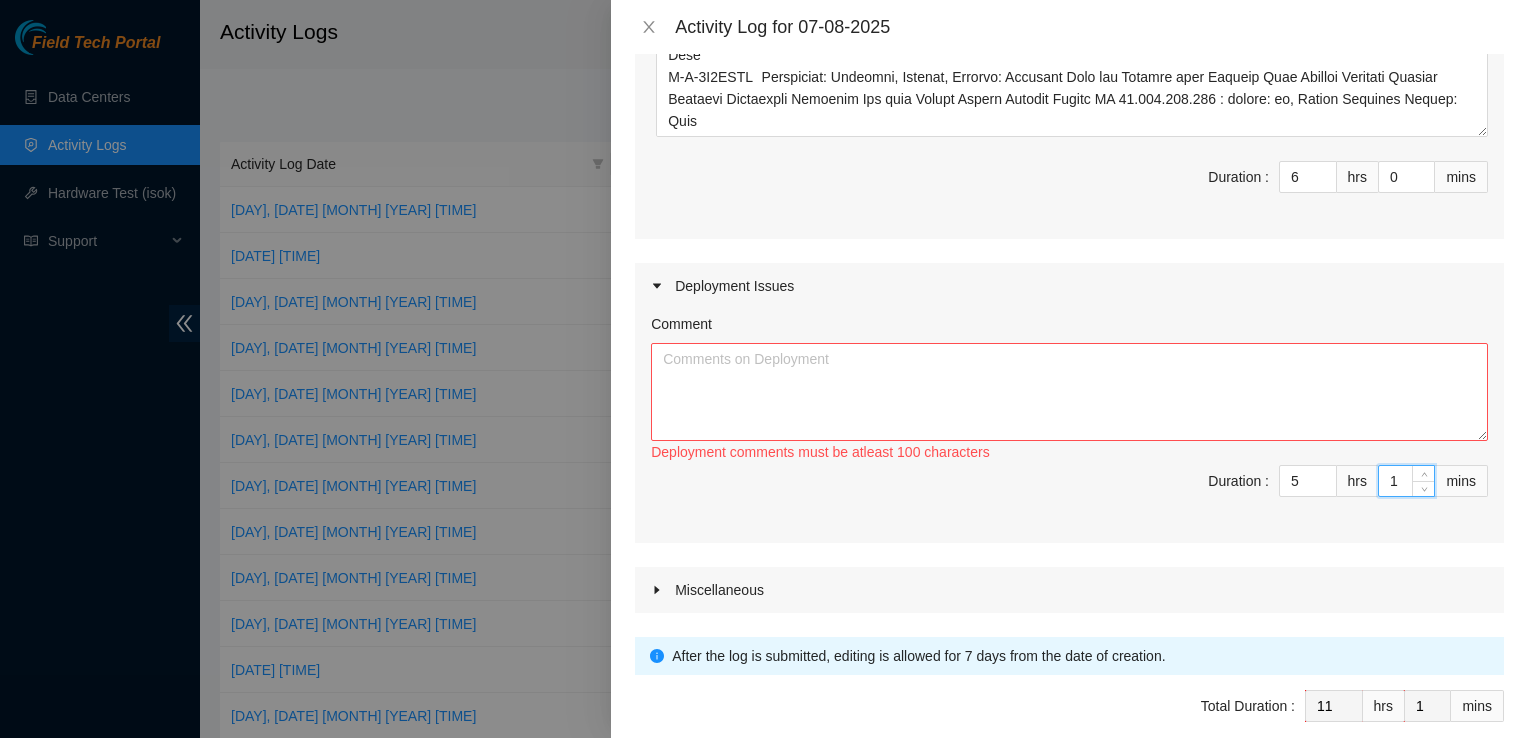 type on "15" 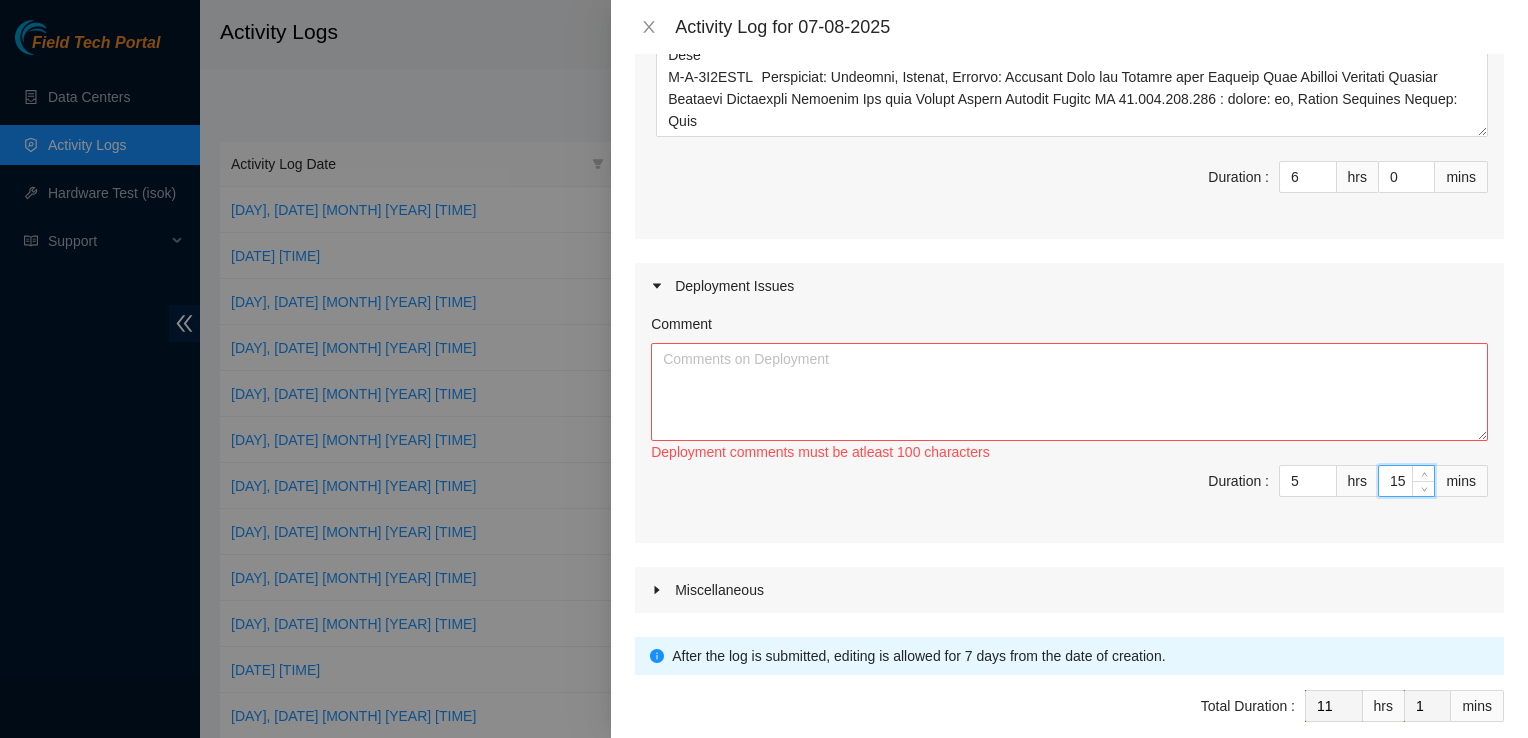 type on "15" 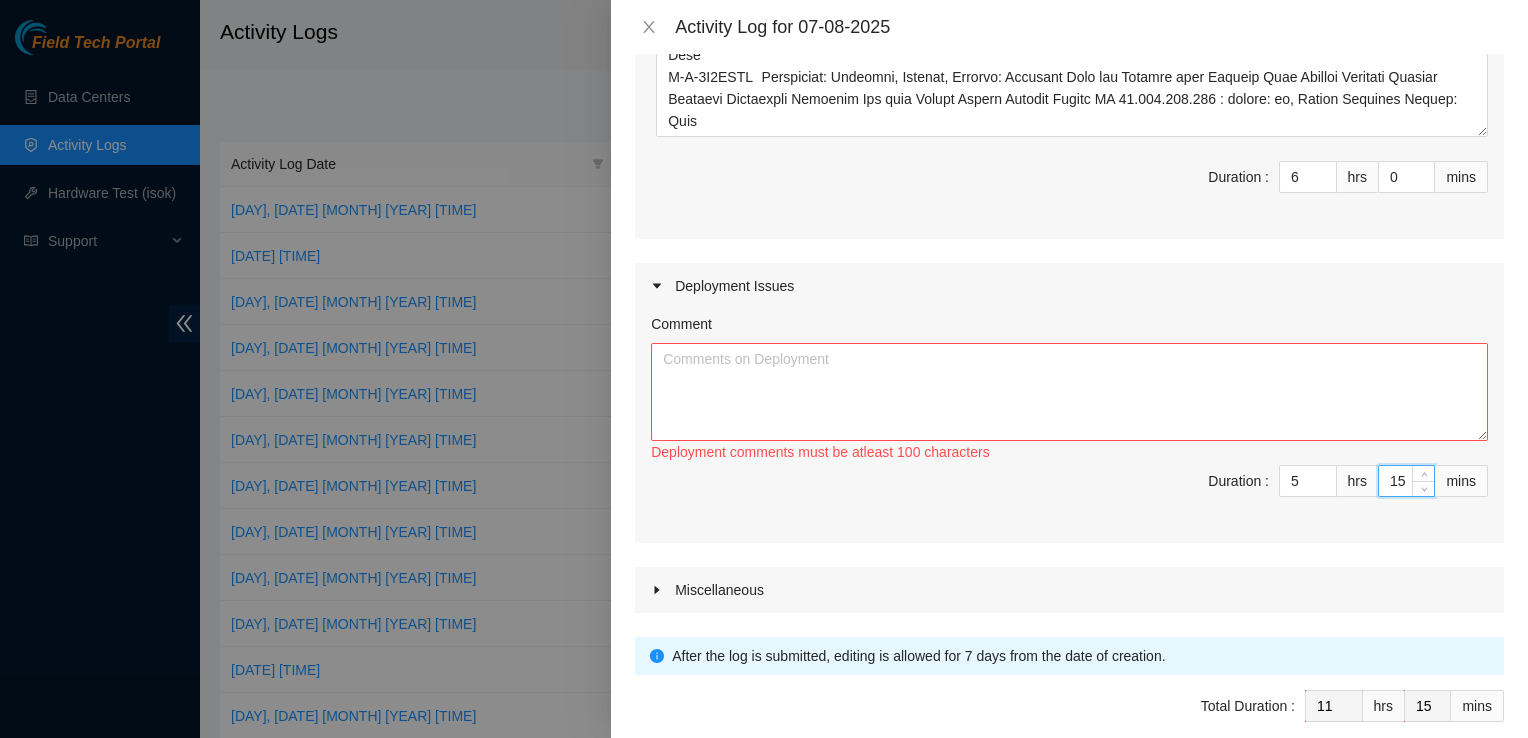 type on "15" 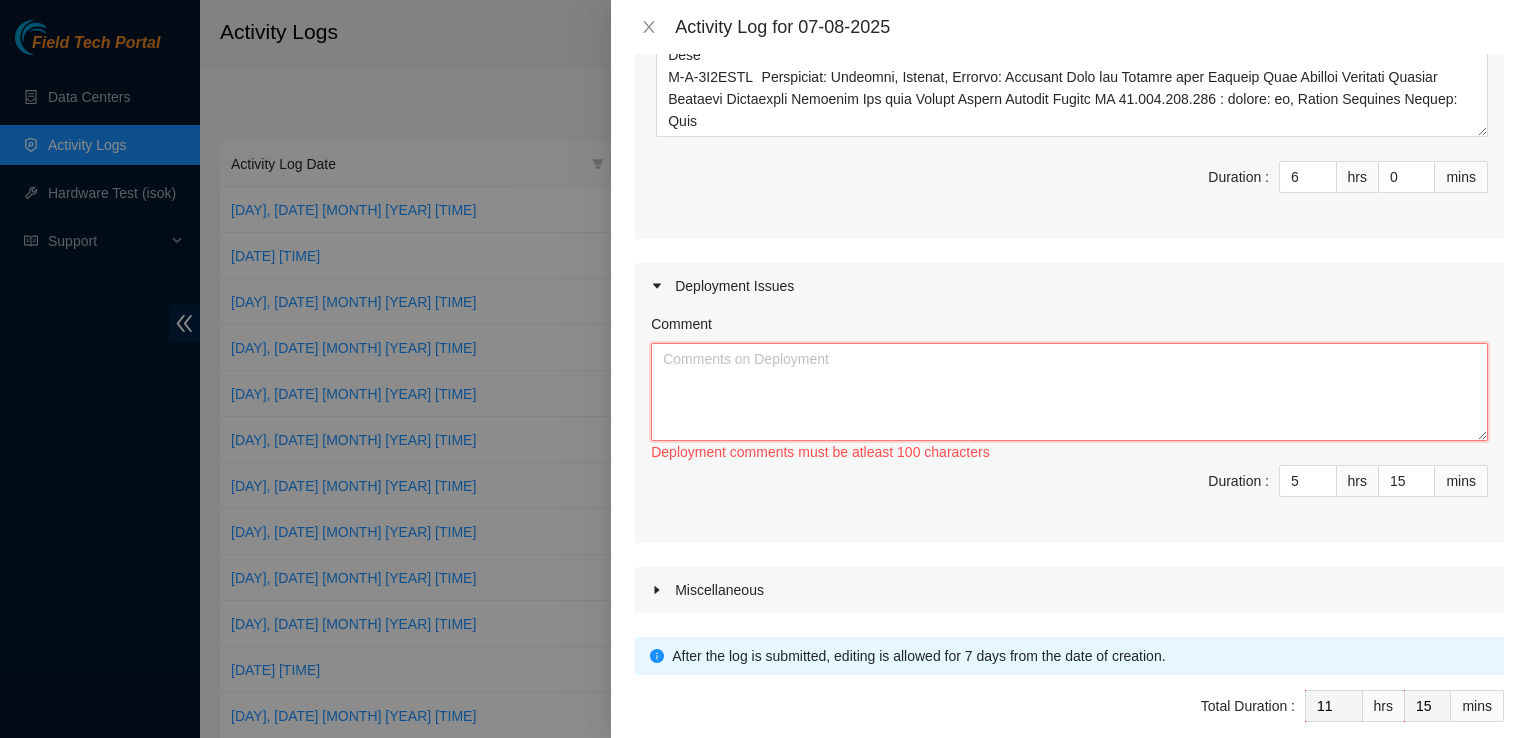 click on "Comment" at bounding box center [1069, 392] 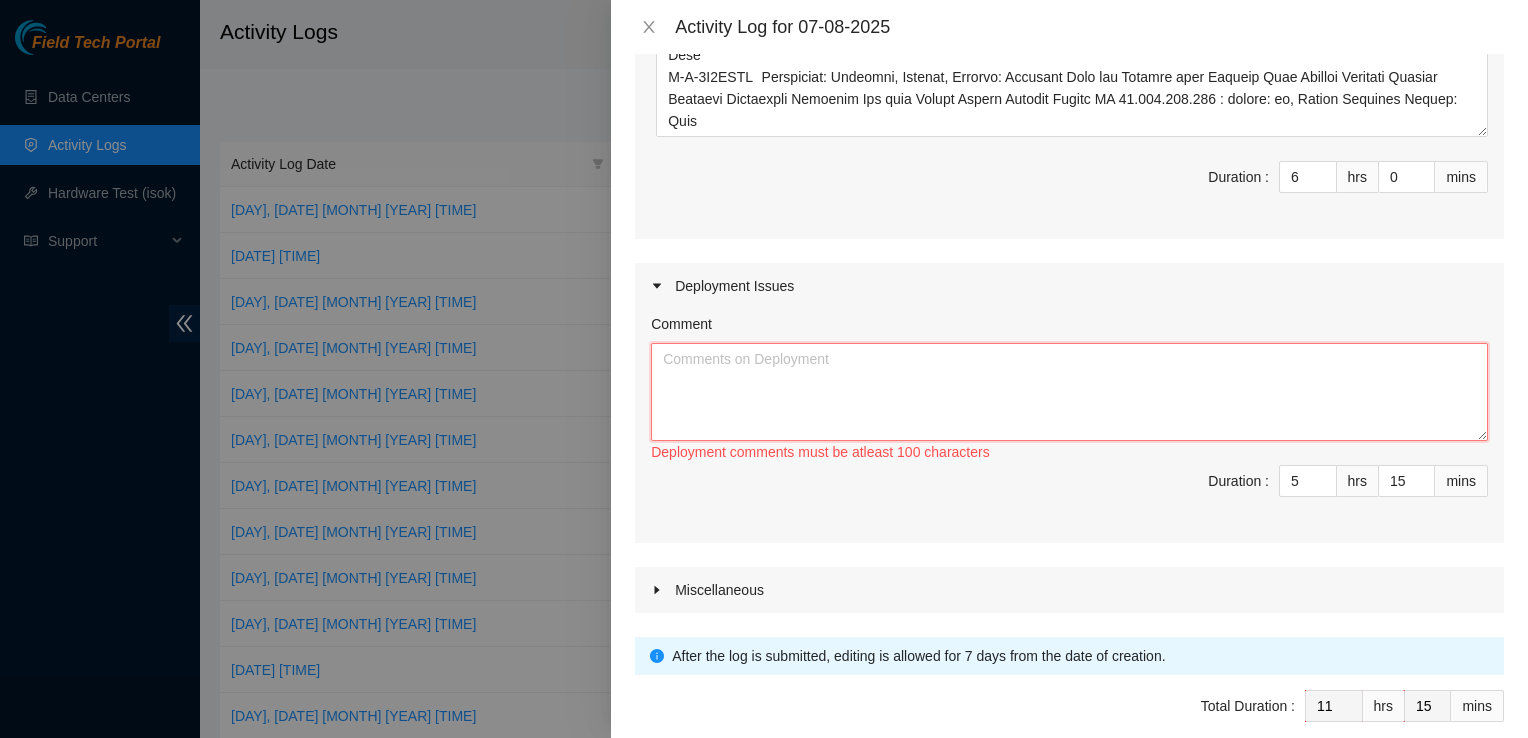 paste on "Installed Rack Pdus
installed Mtors
Unrolled Fibers
Will continue [DAY] with DP" 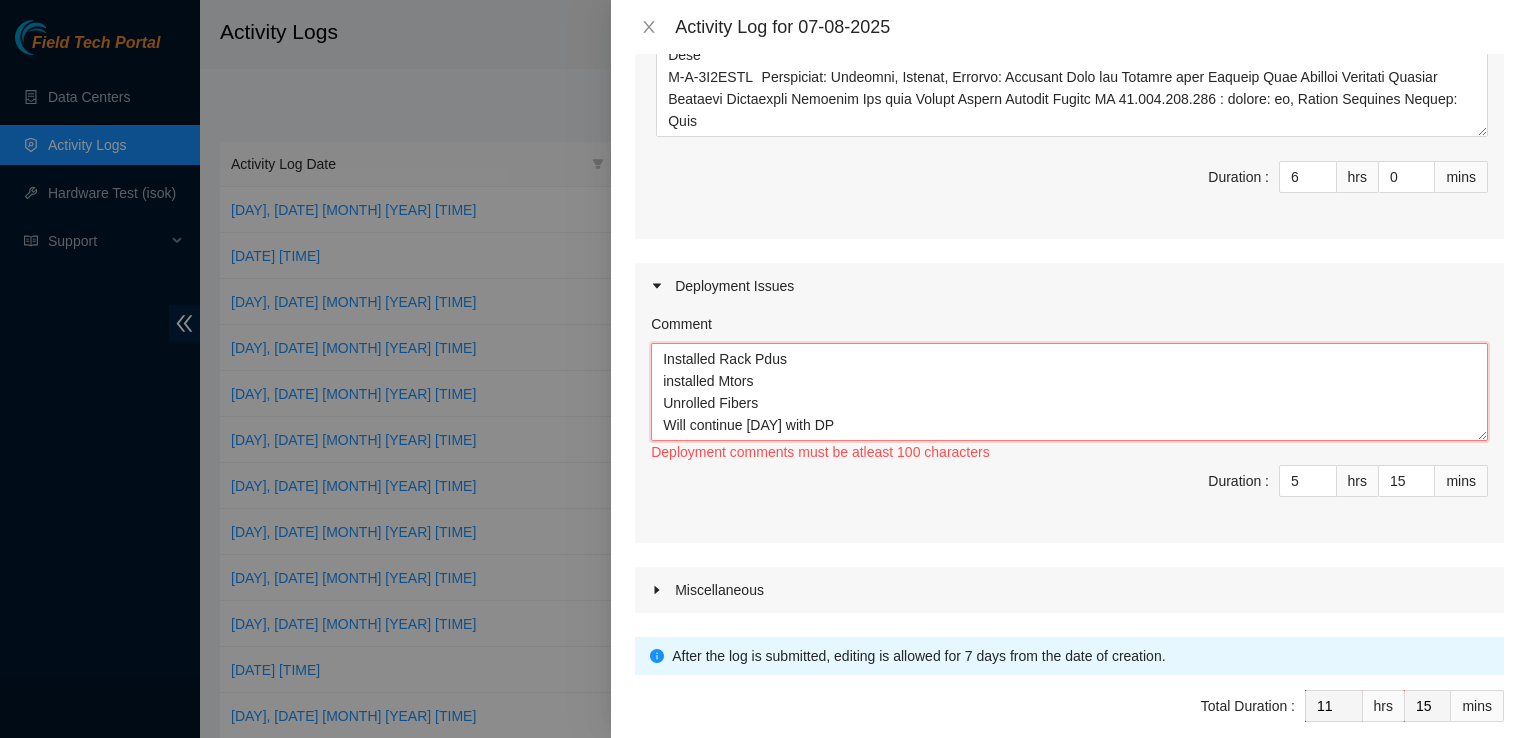 scroll, scrollTop: 16, scrollLeft: 0, axis: vertical 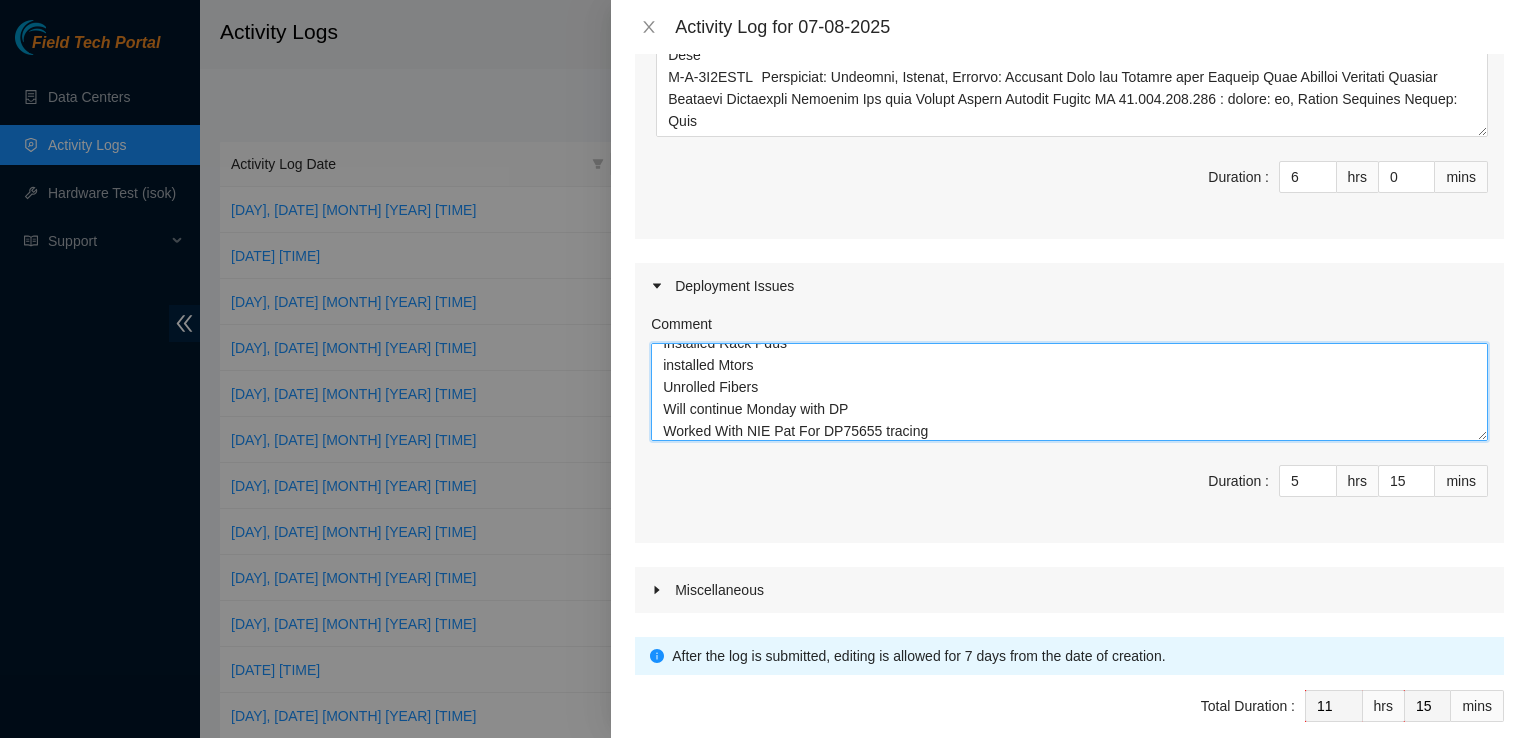 type on "Installed Rack Pdus
installed Mtors
Unrolled Fibers
Will continue Monday with DP
Worked With NIE Pat For DP75655 tracing" 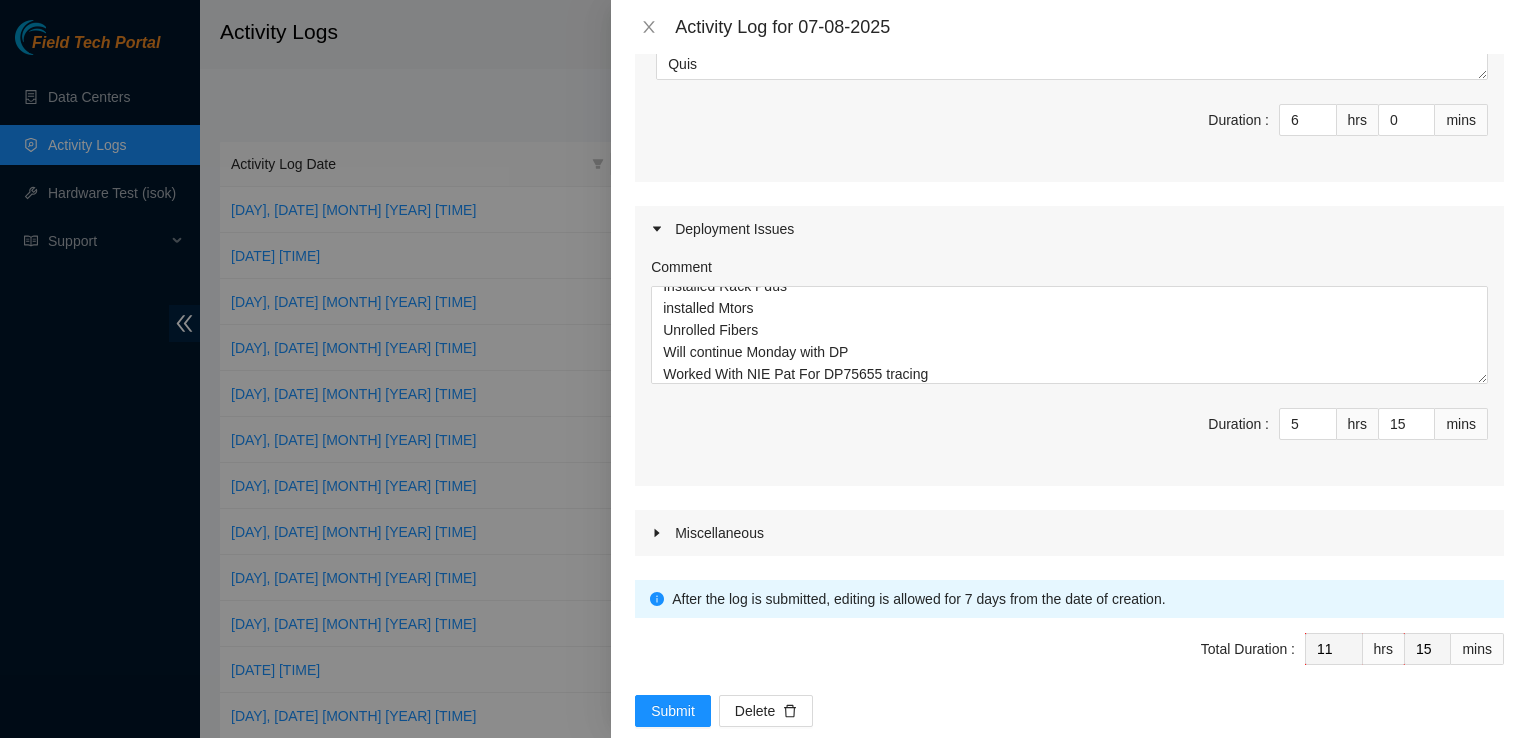 scroll, scrollTop: 967, scrollLeft: 0, axis: vertical 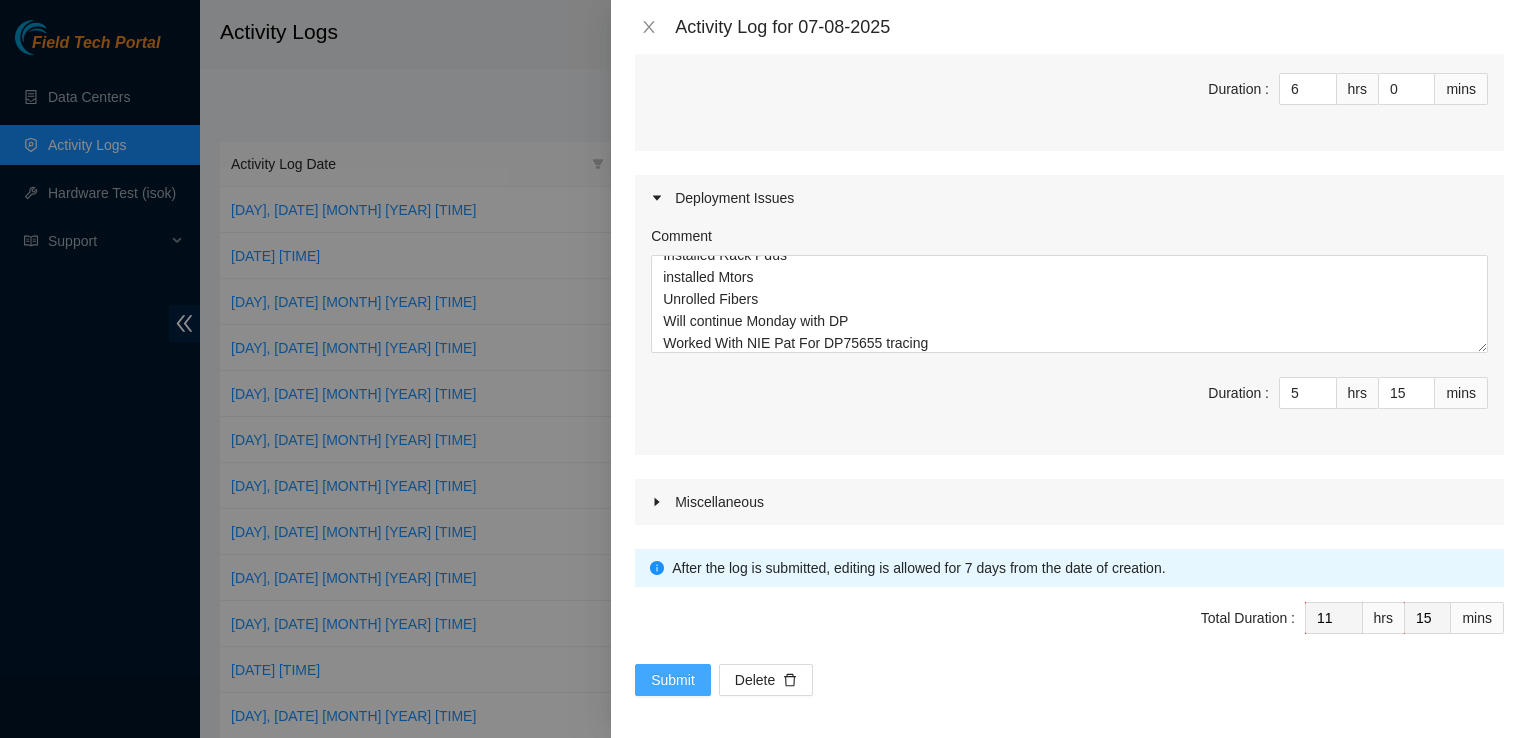 click on "Submit" at bounding box center (673, 680) 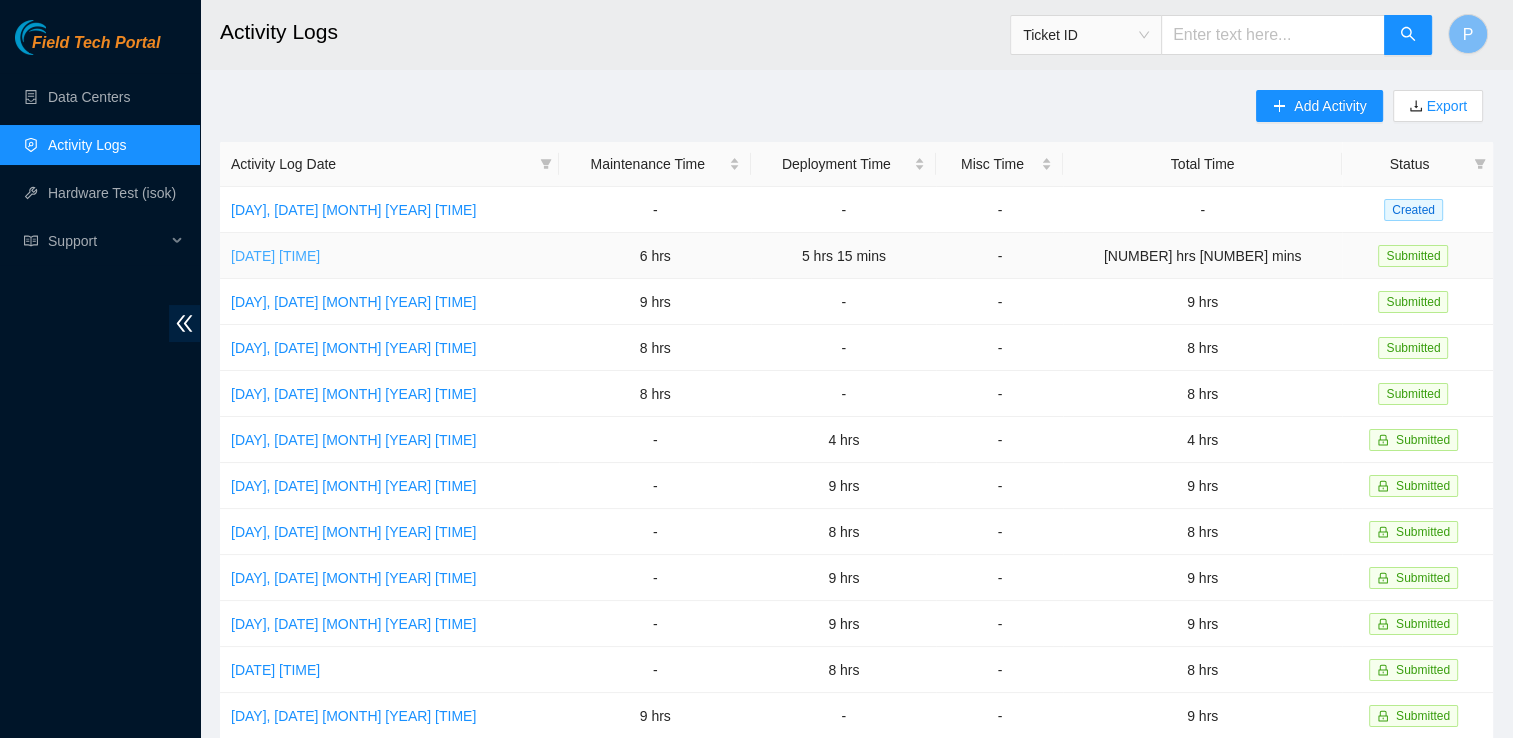 click on "[DATE] [TIME]" at bounding box center [275, 256] 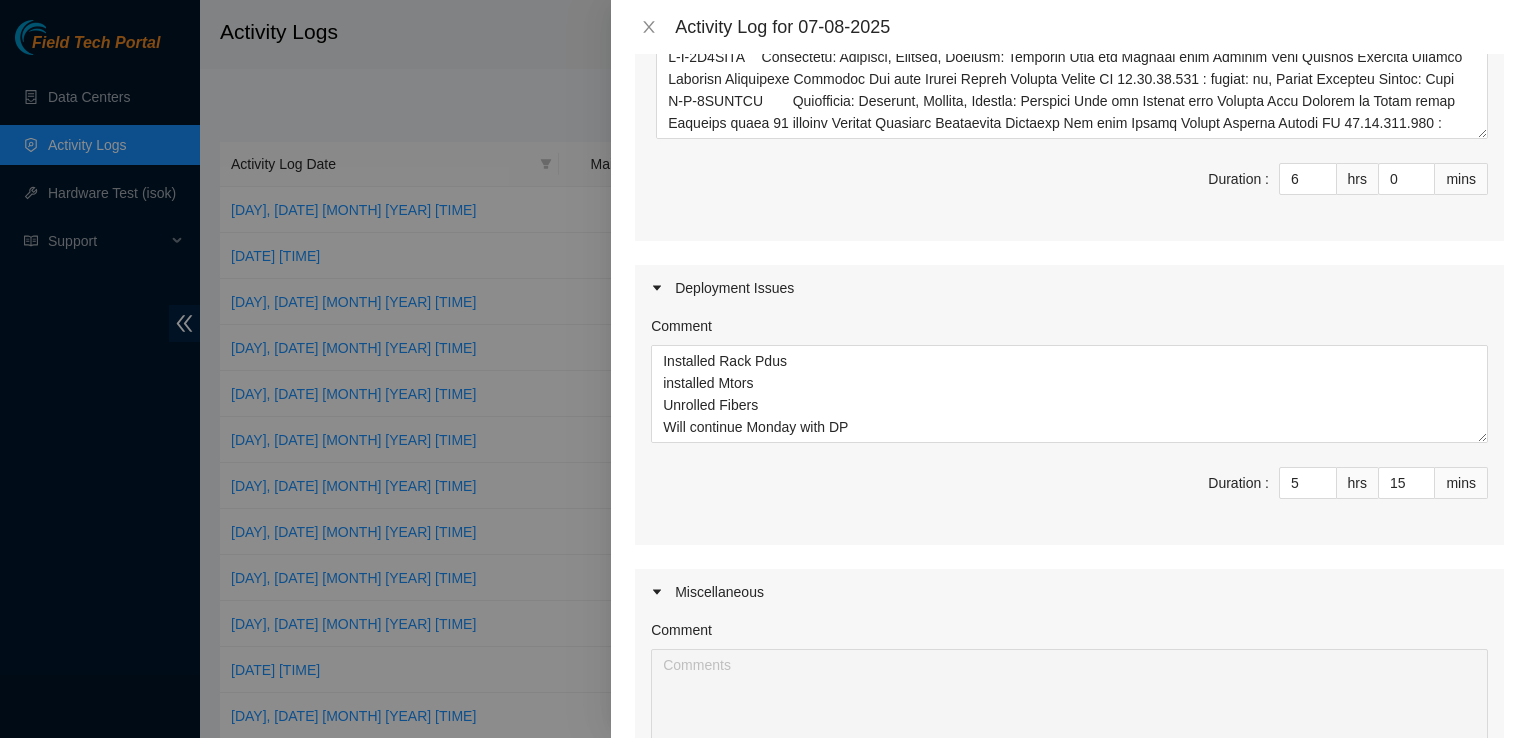 scroll, scrollTop: 951, scrollLeft: 0, axis: vertical 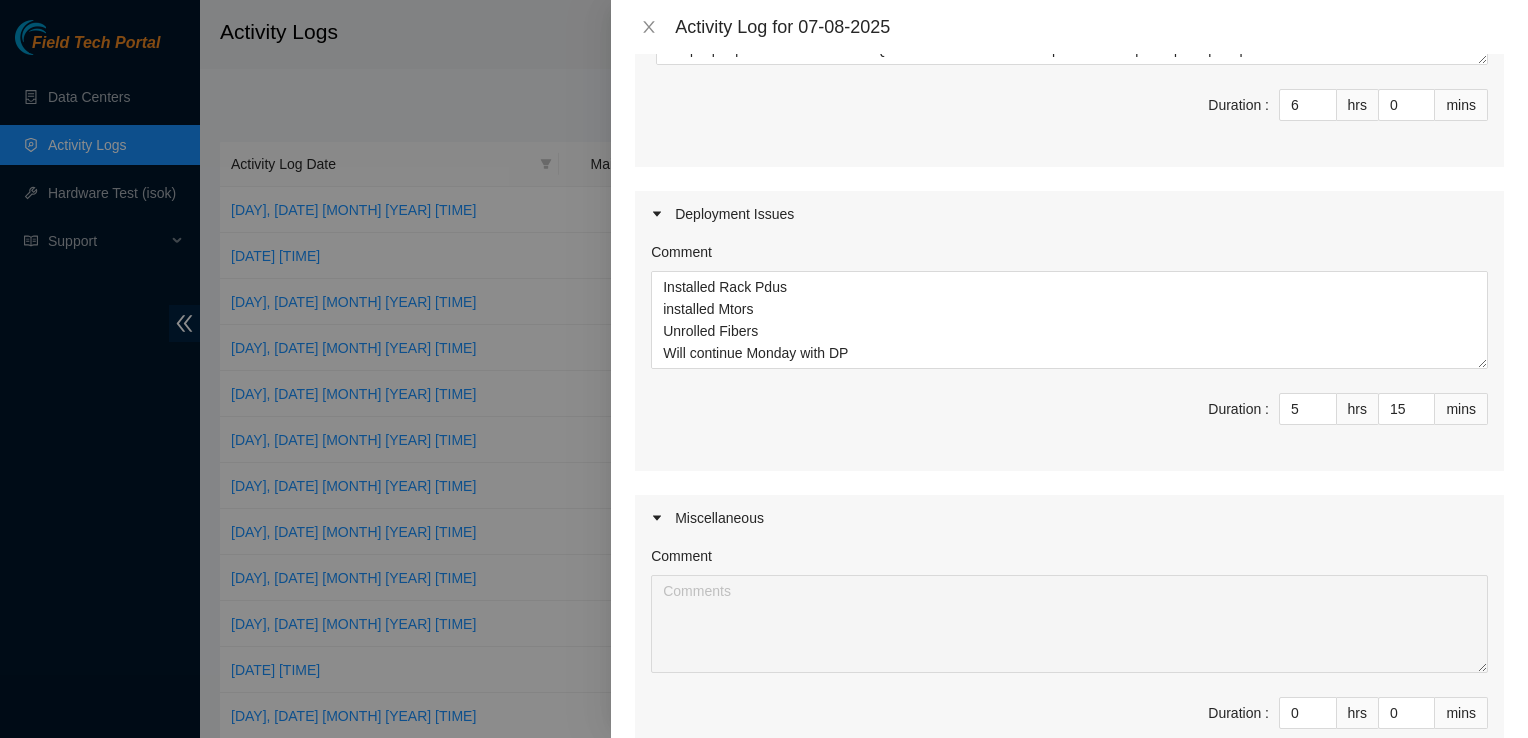 click at bounding box center (764, 369) 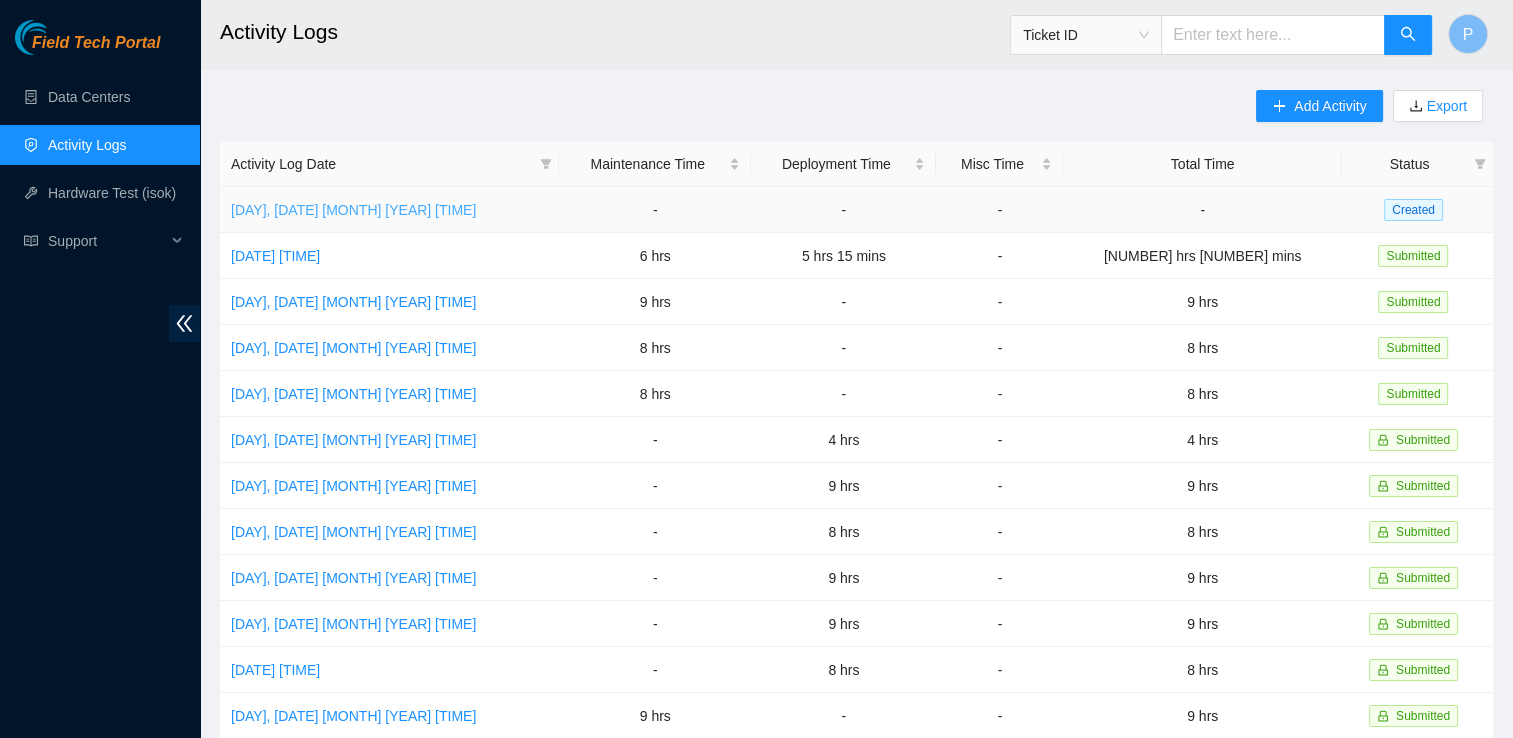 click on "[DAY], [DATE] [MONTH] [YEAR] [TIME]" at bounding box center [353, 210] 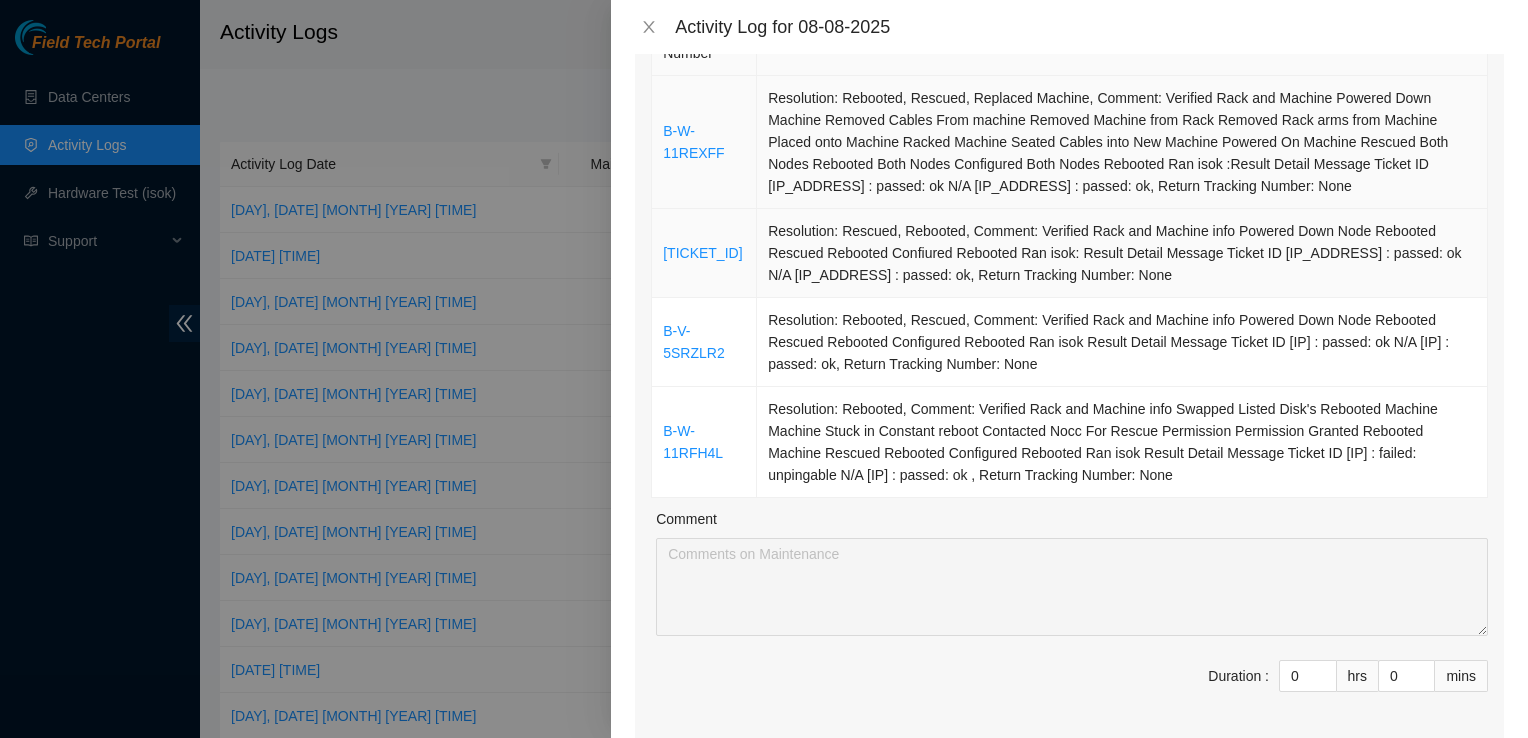 scroll, scrollTop: 261, scrollLeft: 0, axis: vertical 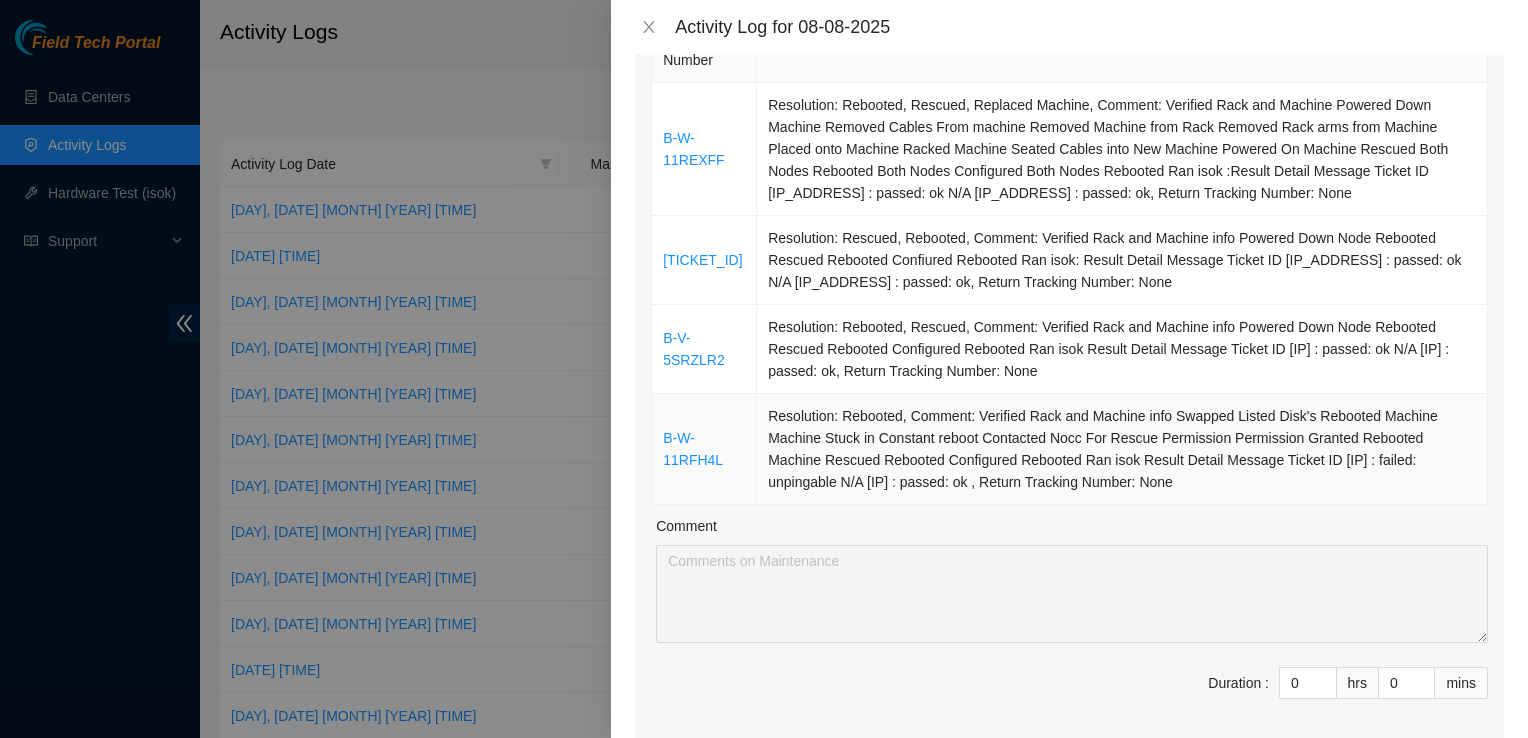 drag, startPoint x: 660, startPoint y: 398, endPoint x: 1320, endPoint y: 487, distance: 665.9737 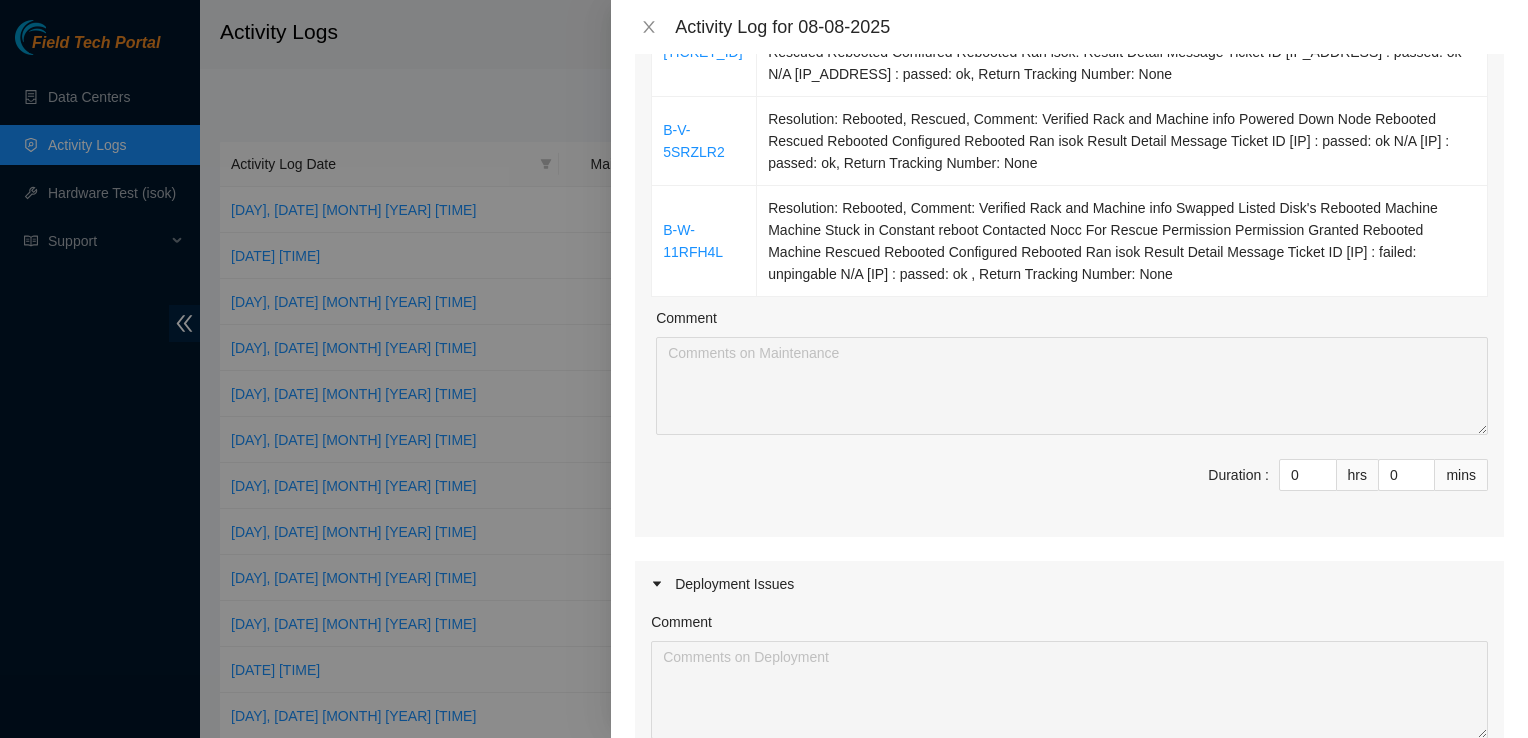 scroll, scrollTop: 474, scrollLeft: 0, axis: vertical 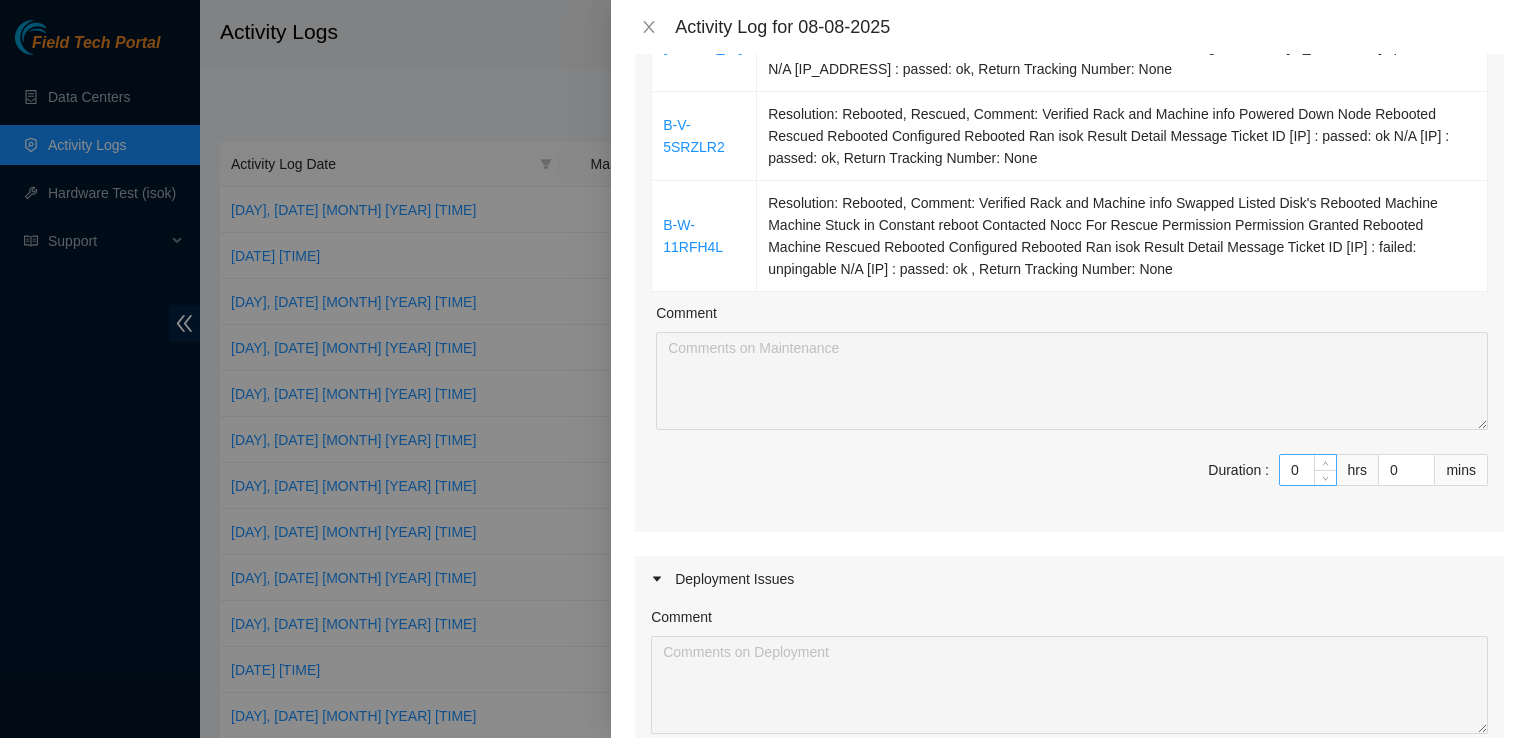 click on "0" at bounding box center [1308, 470] 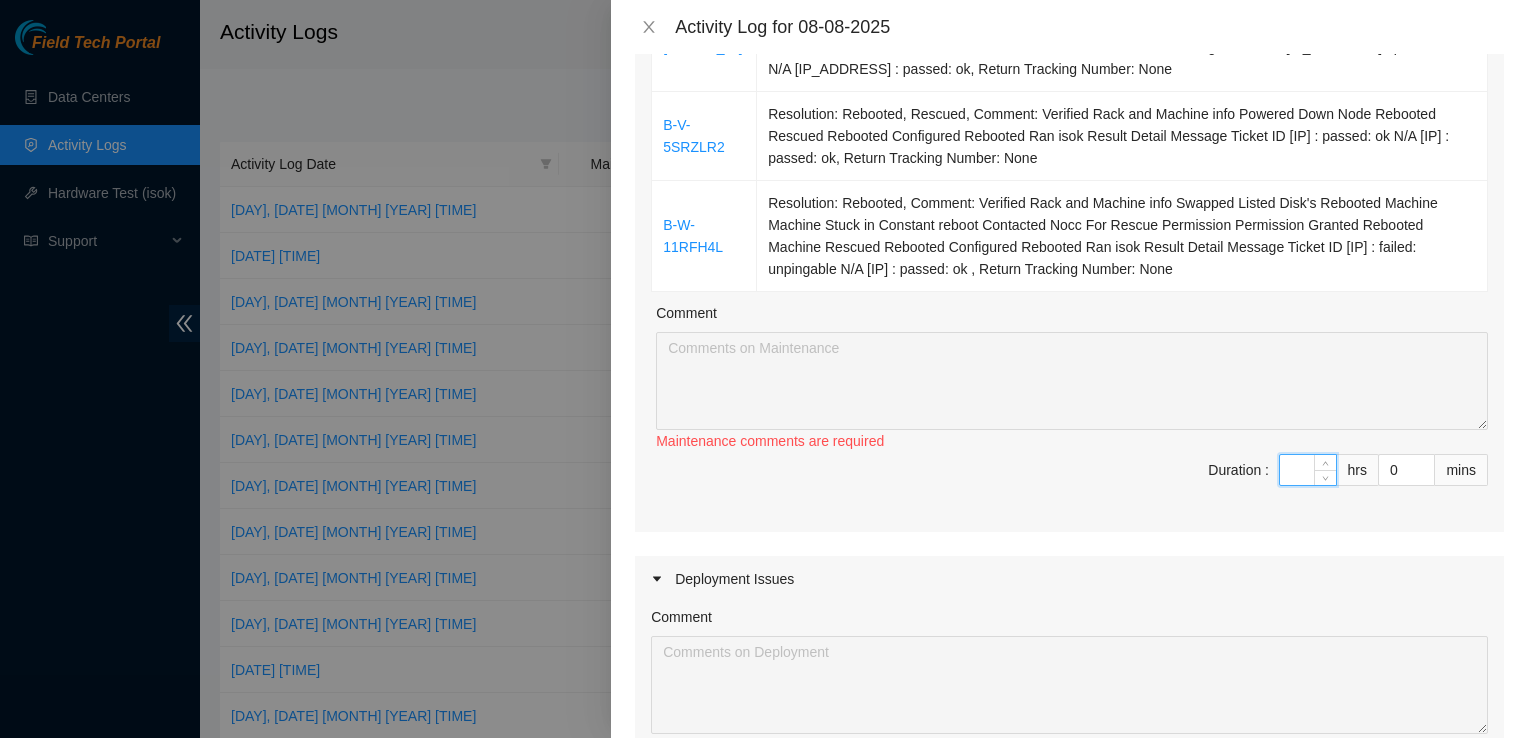 type on "5" 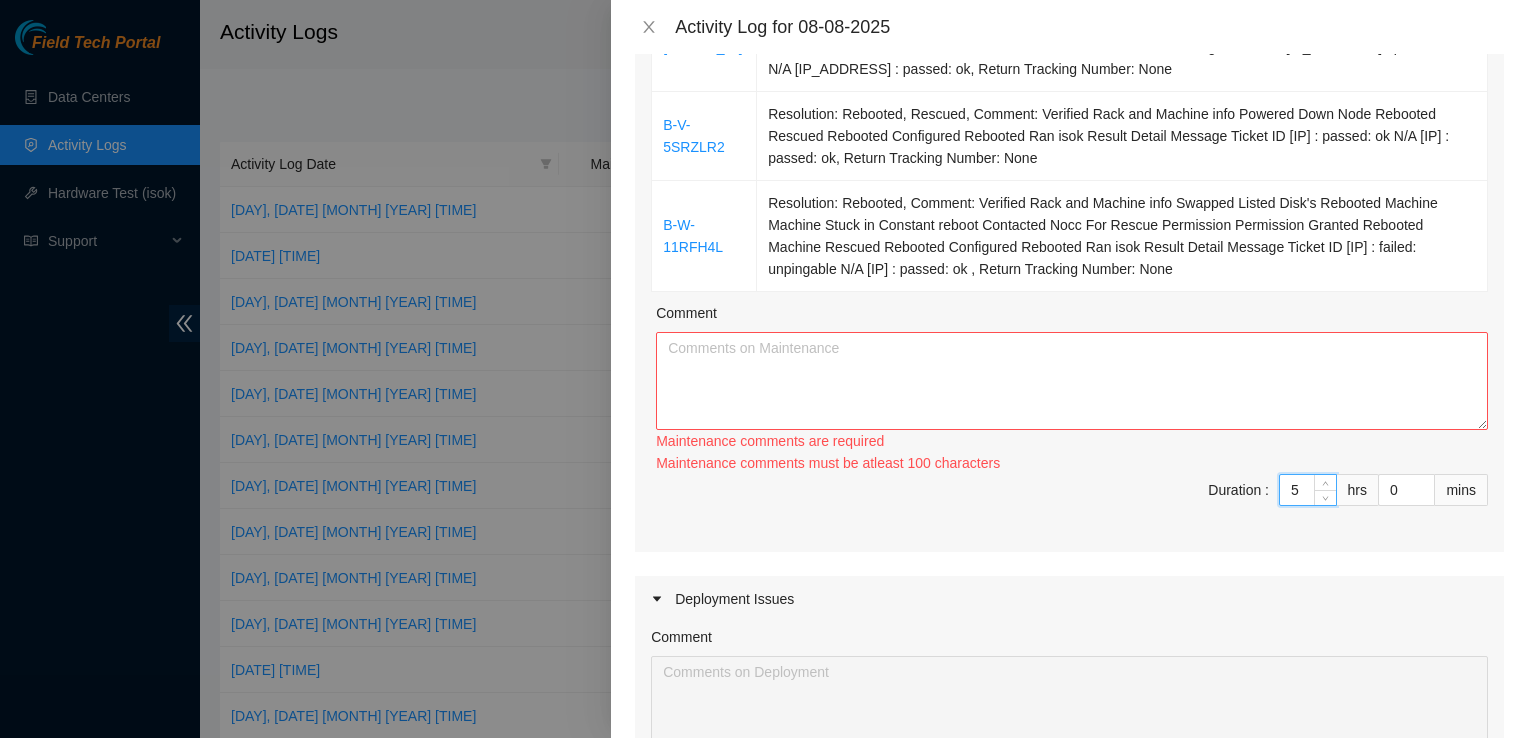 type on "5" 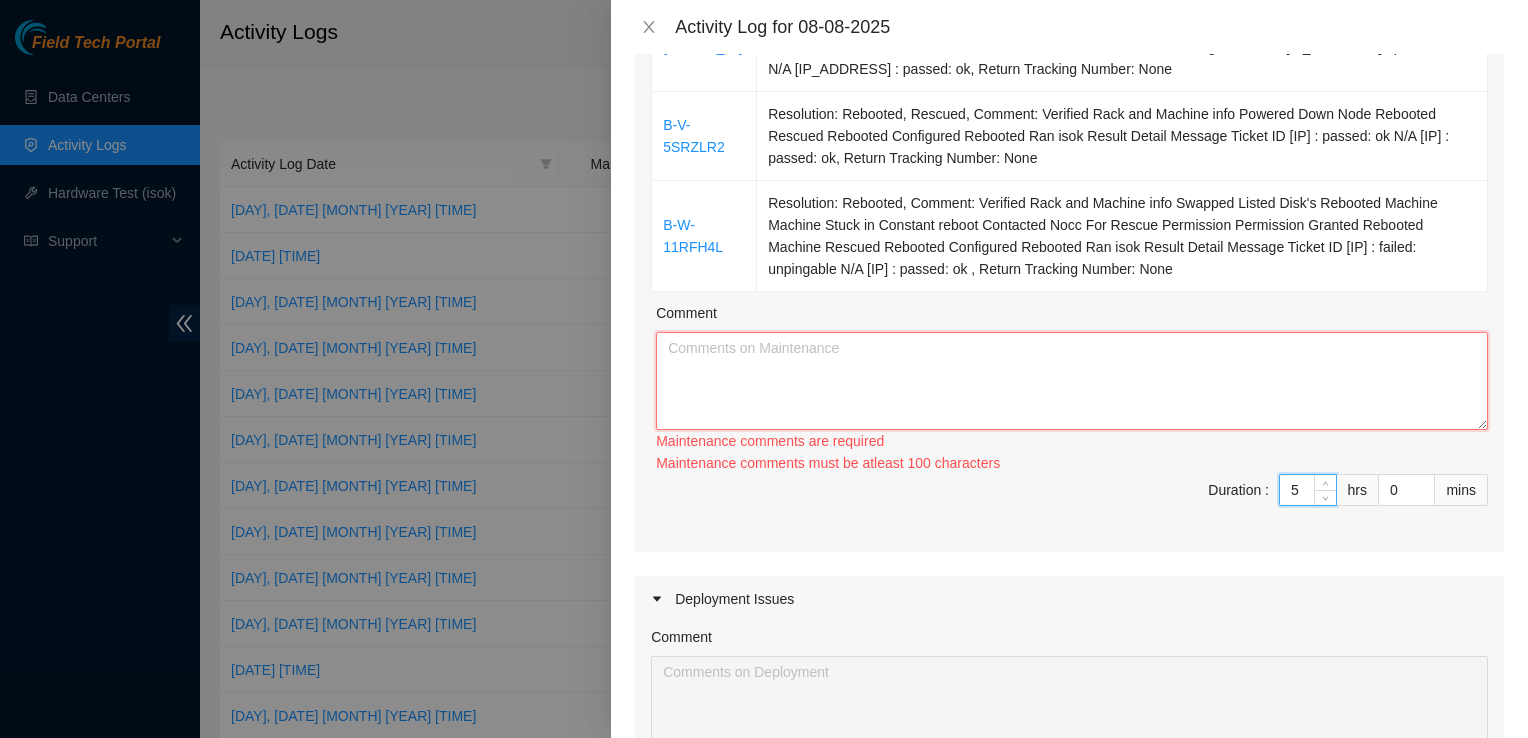 click on "Comment" at bounding box center [1072, 381] 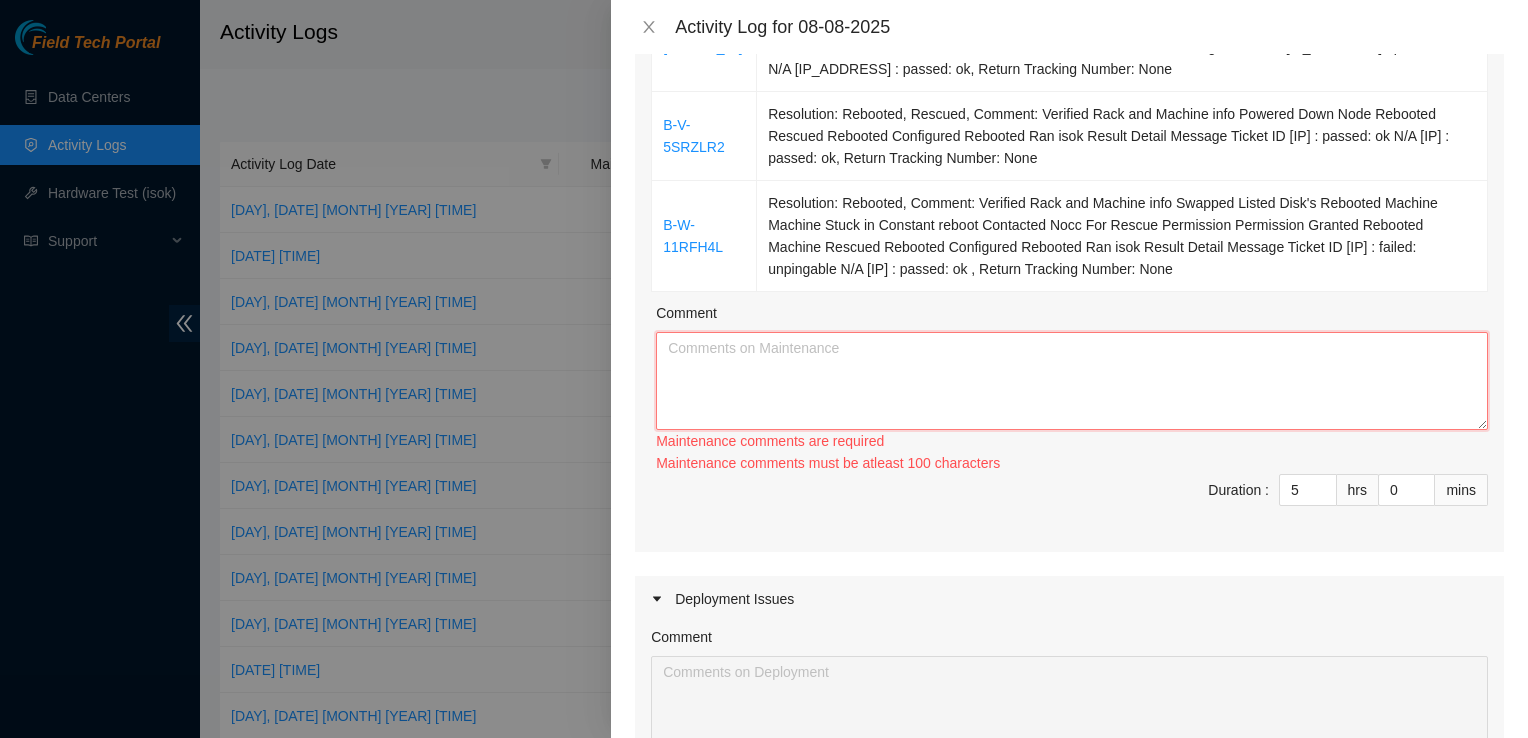 paste on "[TICKET_ID]	Resolution: Rebooted, Rescued, Replaced Machine, Comment: Verified Rack and Machine Powered Down Machine Removed Cables From machine Removed Machine from Rack Removed Rack arms from Machine Placed onto Machine Racked Machine Seated Cables into New Machine Powered On Machine Rescued Both Nodes Rebooted Both Nodes Configured Both Nodes Rebooted Ran isok :Result Detail Message Ticket ID [IP_ADDRESS] : passed: ok N/A [IP_ADDRESS] : passed: ok, Return Tracking Number: None
[TICKET_ID]	Resolution: Rescued, Rebooted, Comment: Verified Rack and Machine info Powered Down Node Rebooted Rescued Rebooted Confiured Rebooted Ran isok: Result Detail Message Ticket ID [IP_ADDRESS] : passed: ok N/A [IP_ADDRESS] : passed: ok, Return Tracking Number: None
[TICKET_ID]	Resolution: Rebooted, Rescued, Comment: Verified Rack and Machine info Powered Down Node Rebooted Rescued Rebooted Configured Rebooted Ran isok Result Detail Message Ticket ID [IP_ADDRESS] : passed: ok N/A [IP_ADDRESS] : passed: ok, Tr..." 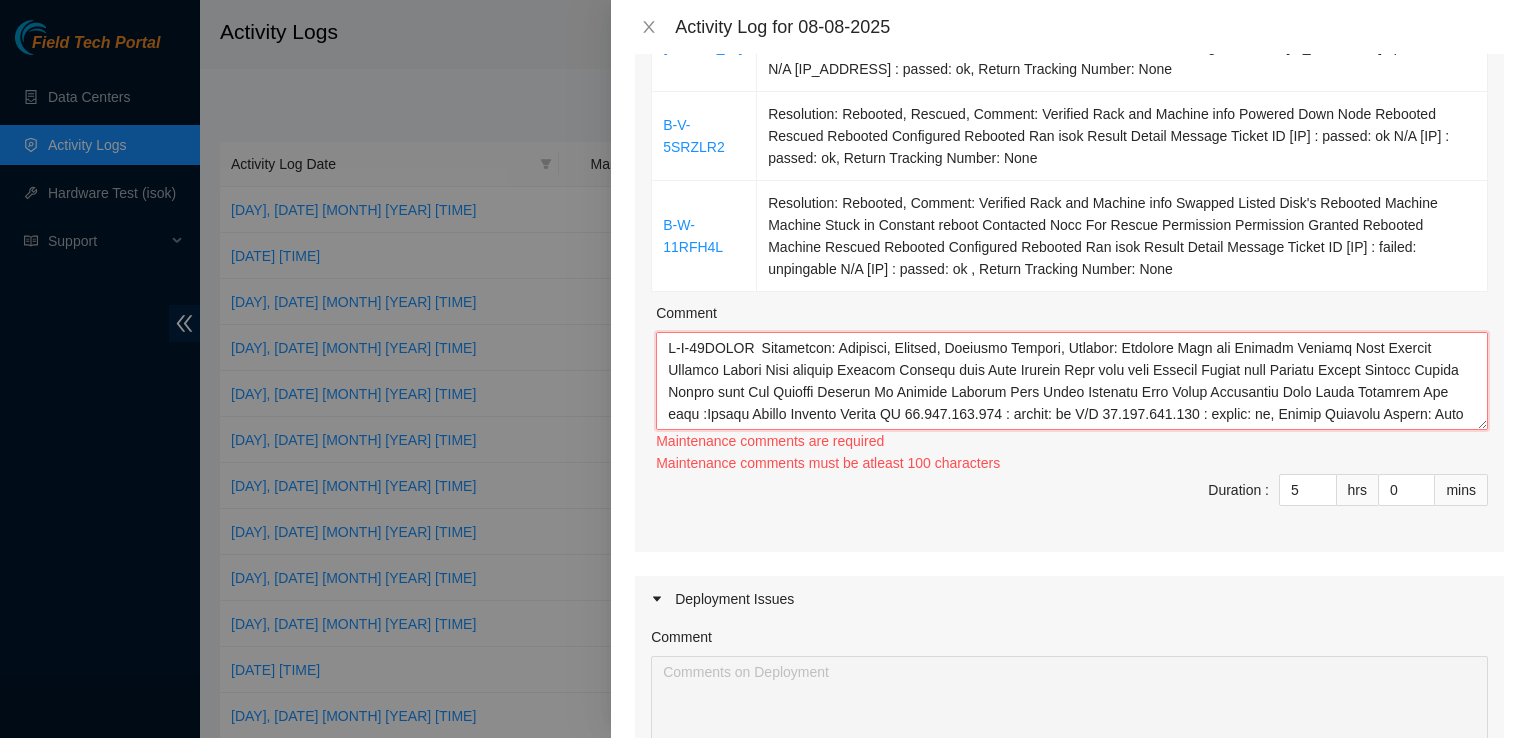scroll, scrollTop: 236, scrollLeft: 0, axis: vertical 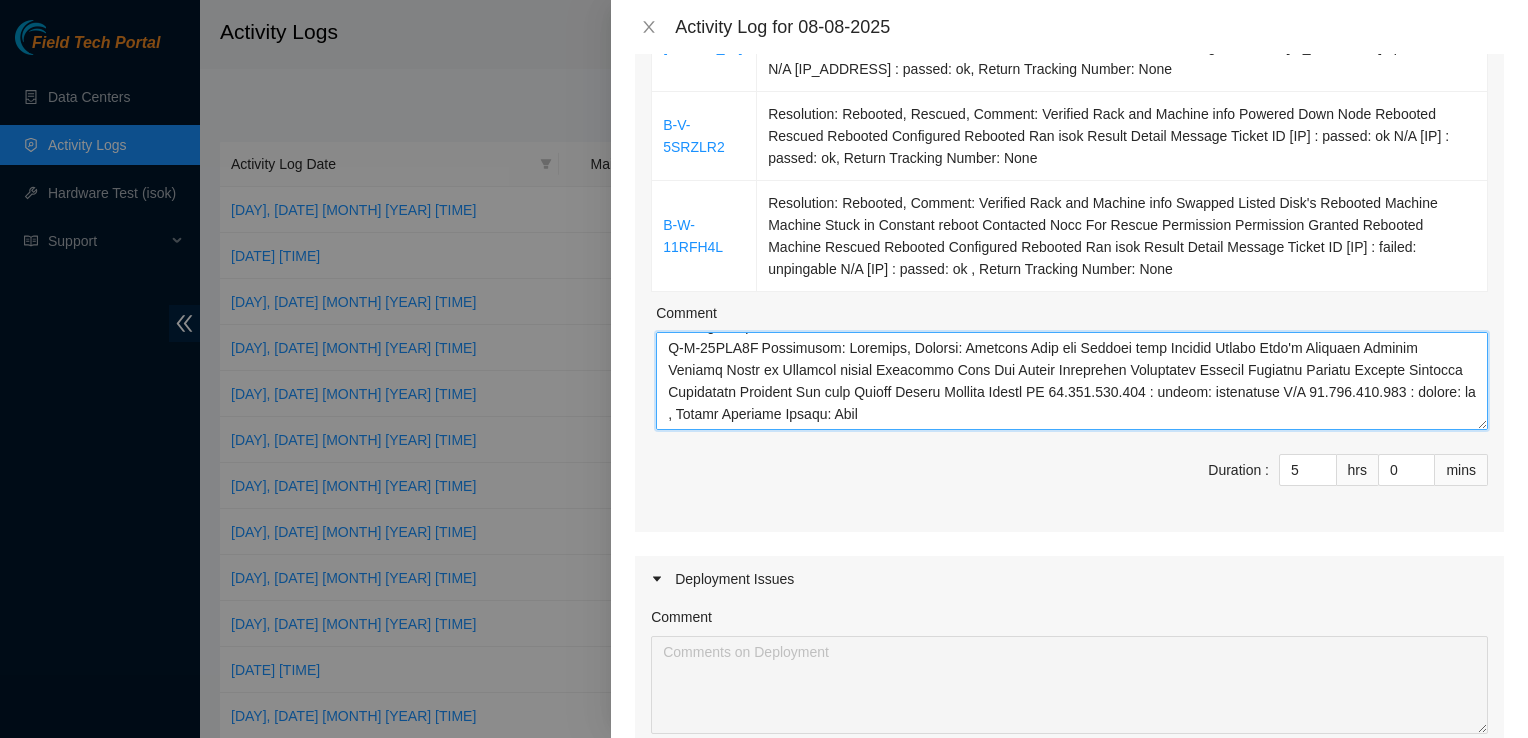 type on "[TICKET_ID]	Resolution: Rebooted, Rescued, Replaced Machine, Comment: Verified Rack and Machine Powered Down Machine Removed Cables From machine Removed Machine from Rack Removed Rack arms from Machine Placed onto Machine Racked Machine Seated Cables into New Machine Powered On Machine Rescued Both Nodes Rebooted Both Nodes Configured Both Nodes Rebooted Ran isok :Result Detail Message Ticket ID [IP_ADDRESS] : passed: ok N/A [IP_ADDRESS] : passed: ok, Return Tracking Number: None
[TICKET_ID]	Resolution: Rescued, Rebooted, Comment: Verified Rack and Machine info Powered Down Node Rebooted Rescued Rebooted Confiured Rebooted Ran isok: Result Detail Message Ticket ID [IP_ADDRESS] : passed: ok N/A [IP_ADDRESS] : passed: ok, Return Tracking Number: None
[TICKET_ID]	Resolution: Rebooted, Rescued, Comment: Verified Rack and Machine info Powered Down Node Rebooted Rescued Rebooted Configured Rebooted Ran isok Result Detail Message Ticket ID [IP_ADDRESS] : passed: ok N/A [IP_ADDRESS] : passed: ok, Tr..." 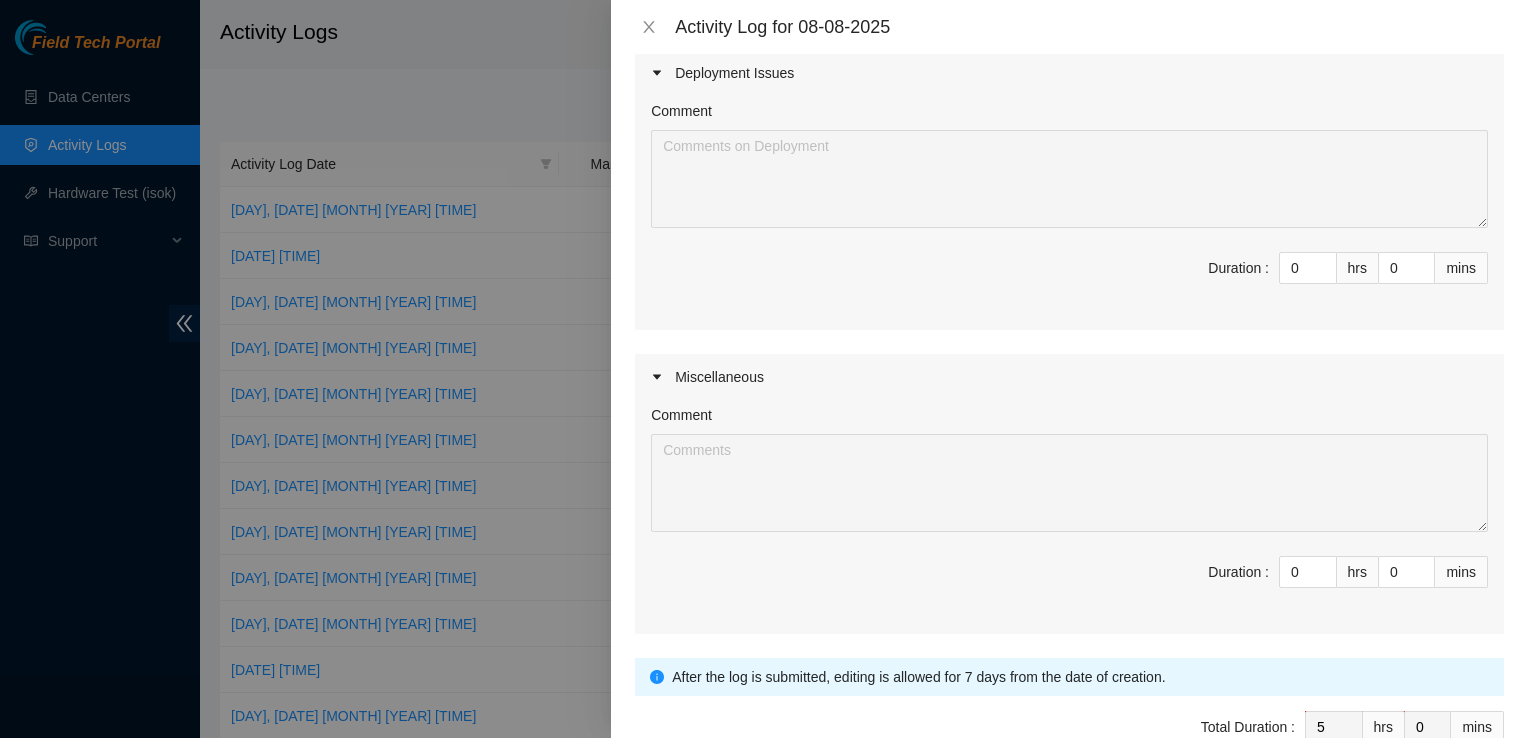 scroll, scrollTop: 944, scrollLeft: 0, axis: vertical 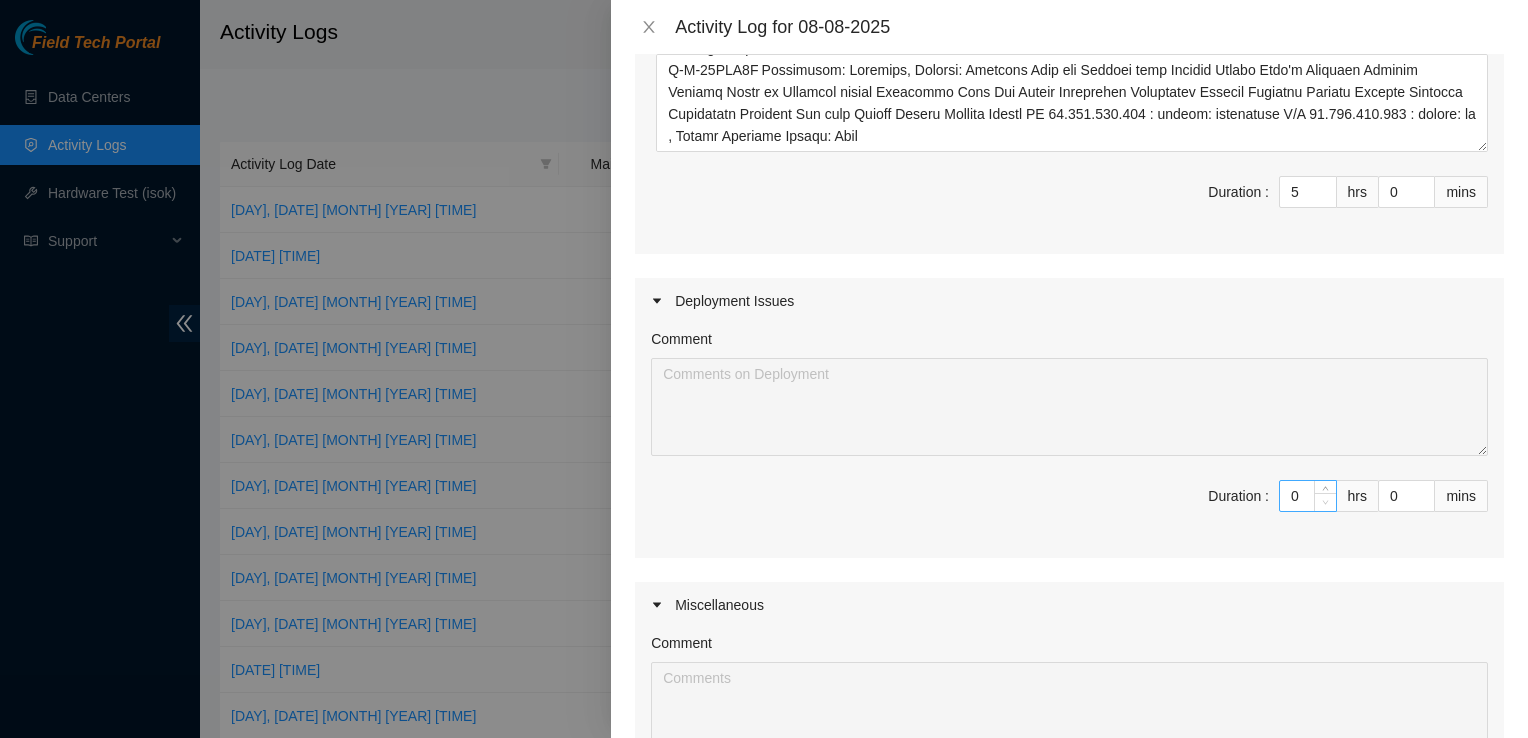 click at bounding box center (1326, 503) 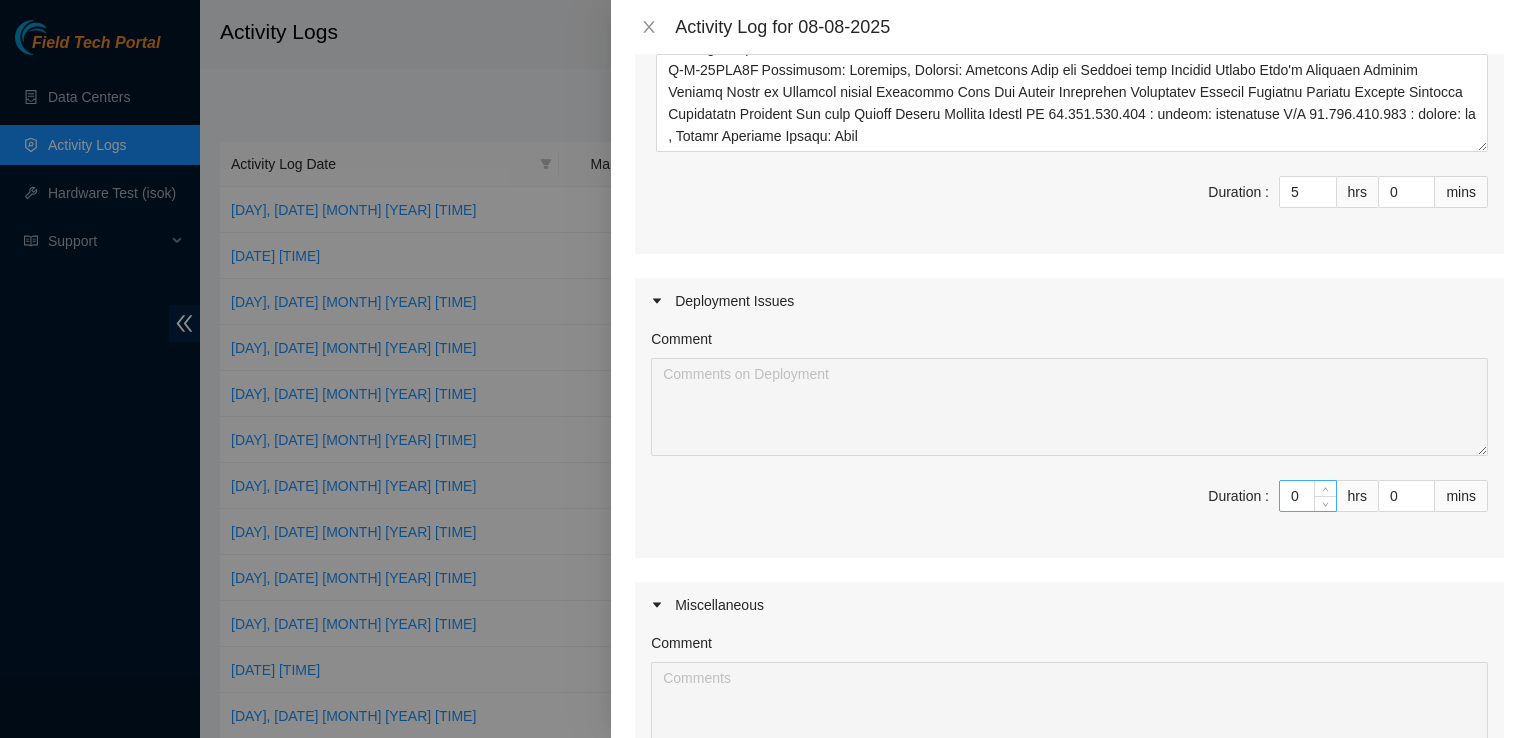 click on "0" at bounding box center [1308, 496] 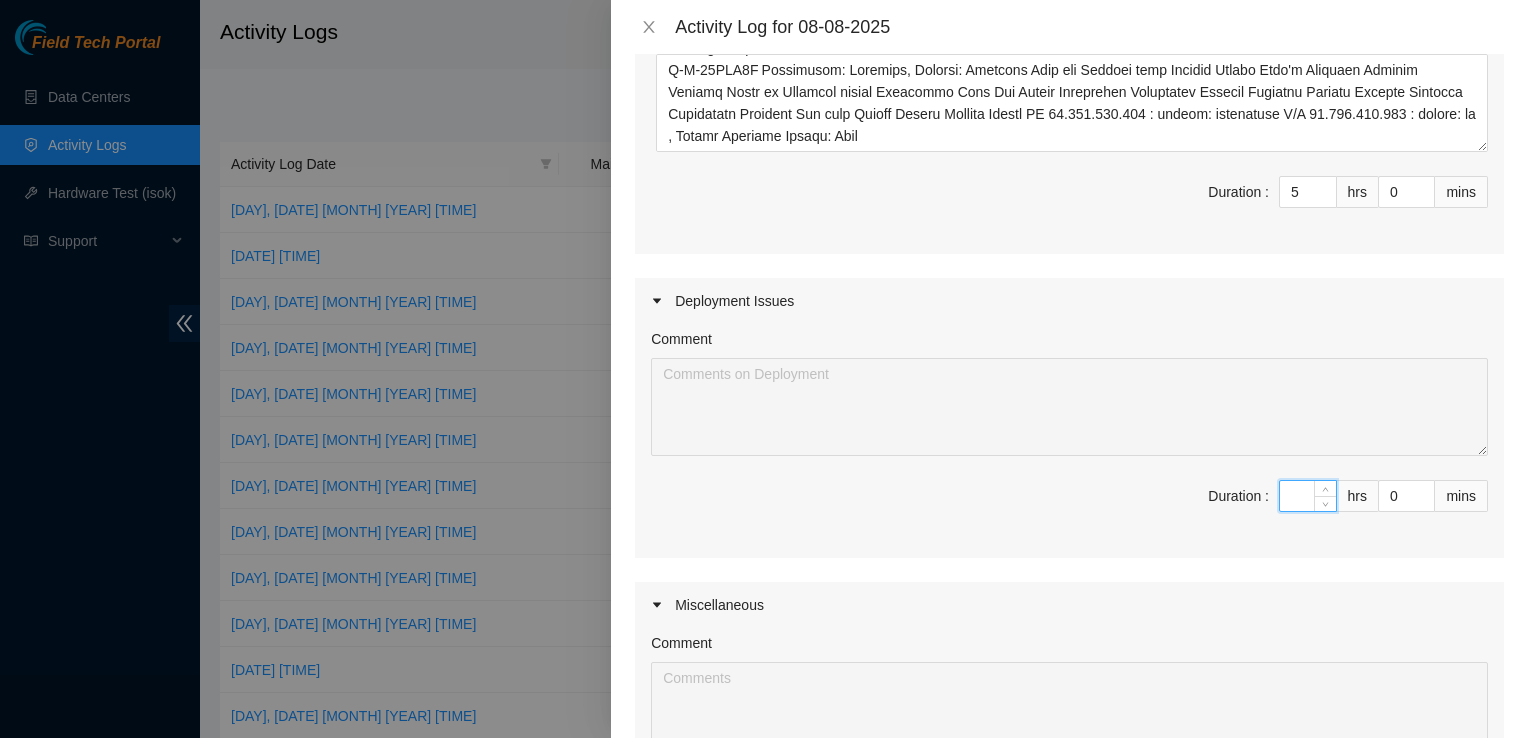 type on "6" 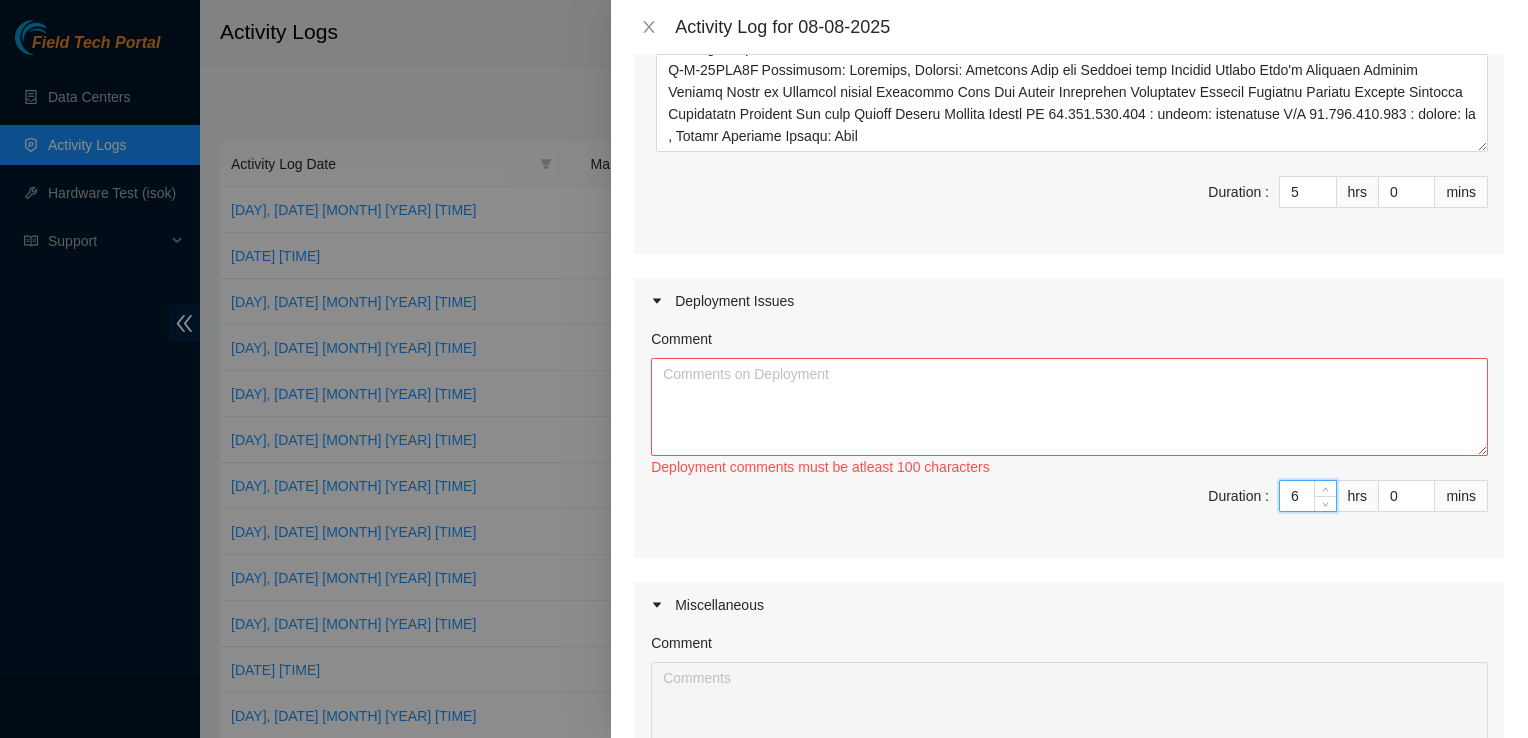 type 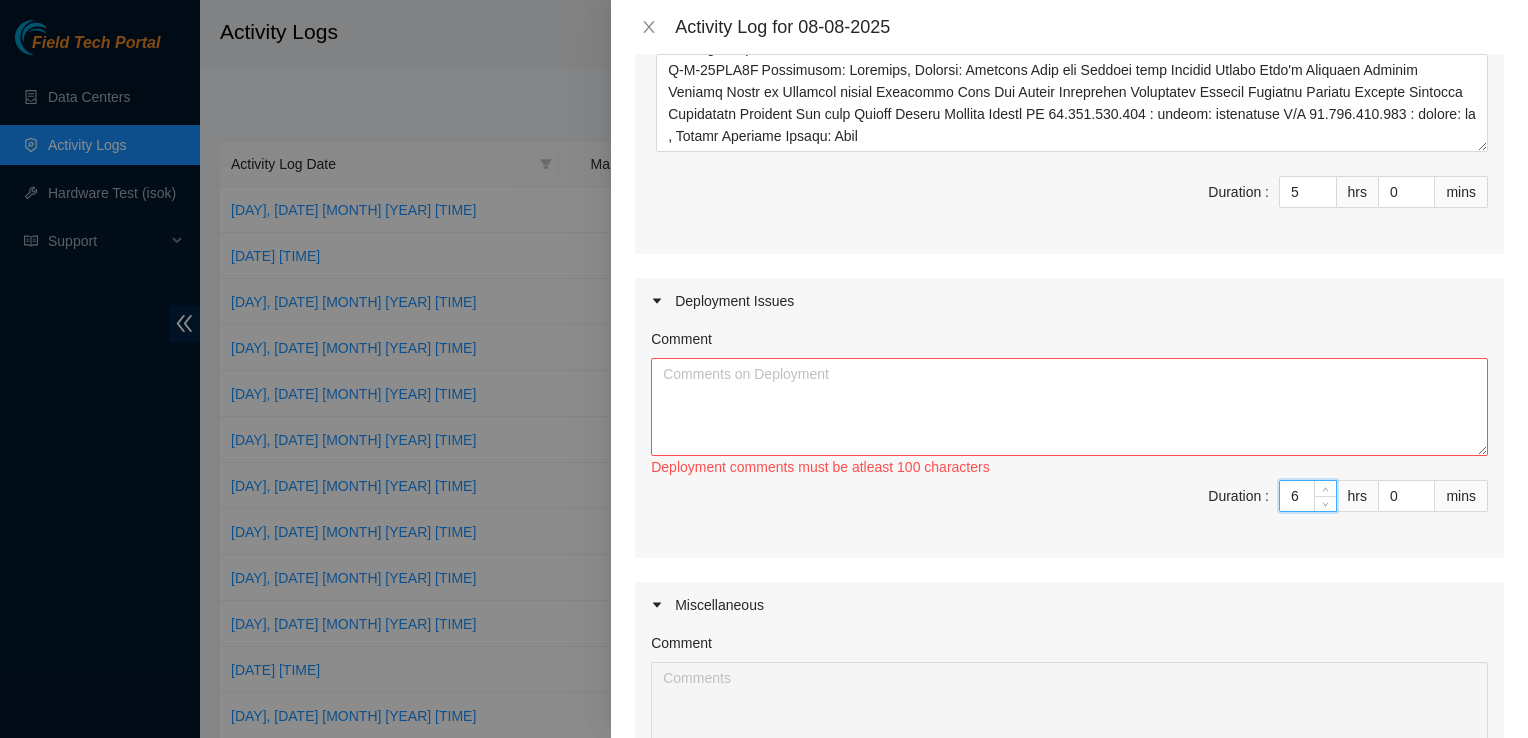 type on "5" 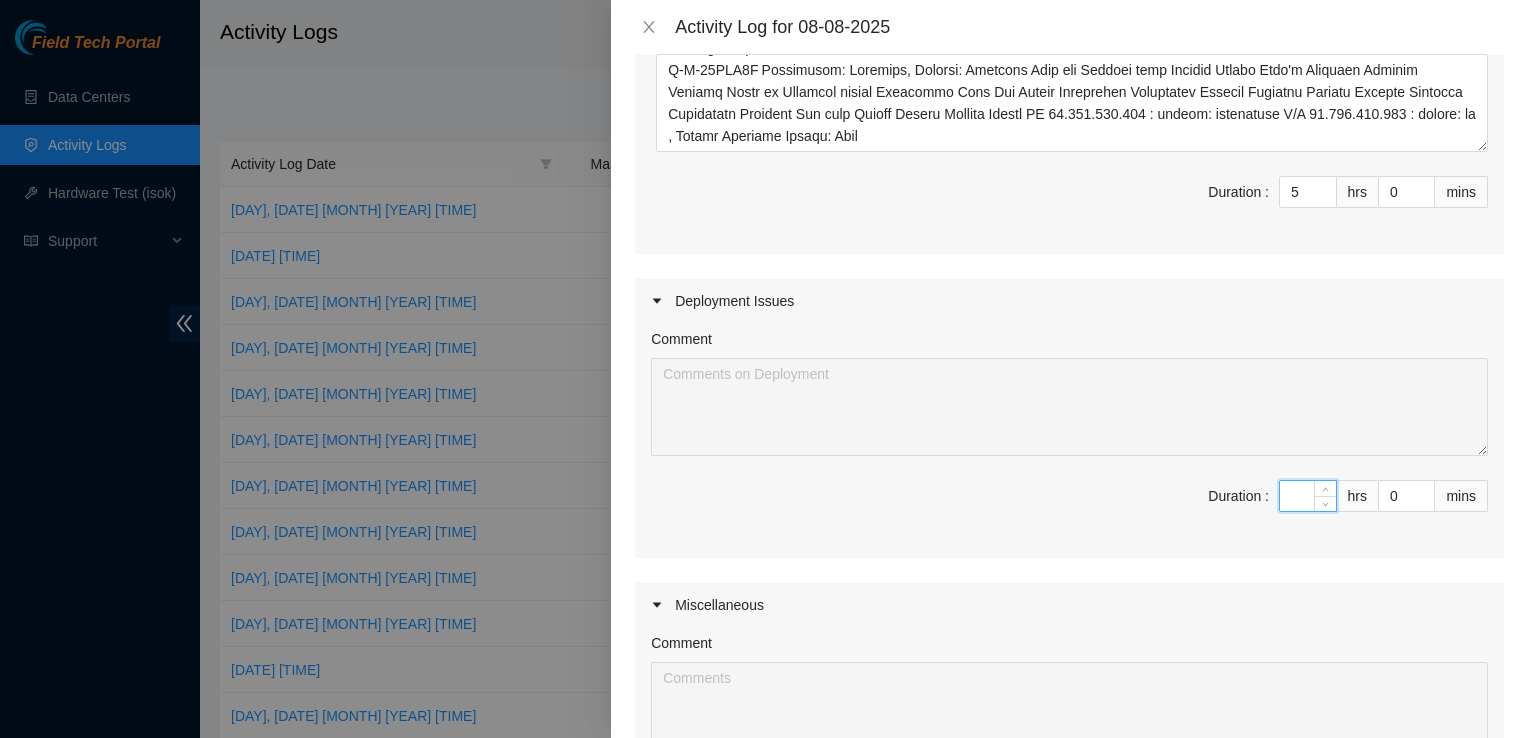 type on "4" 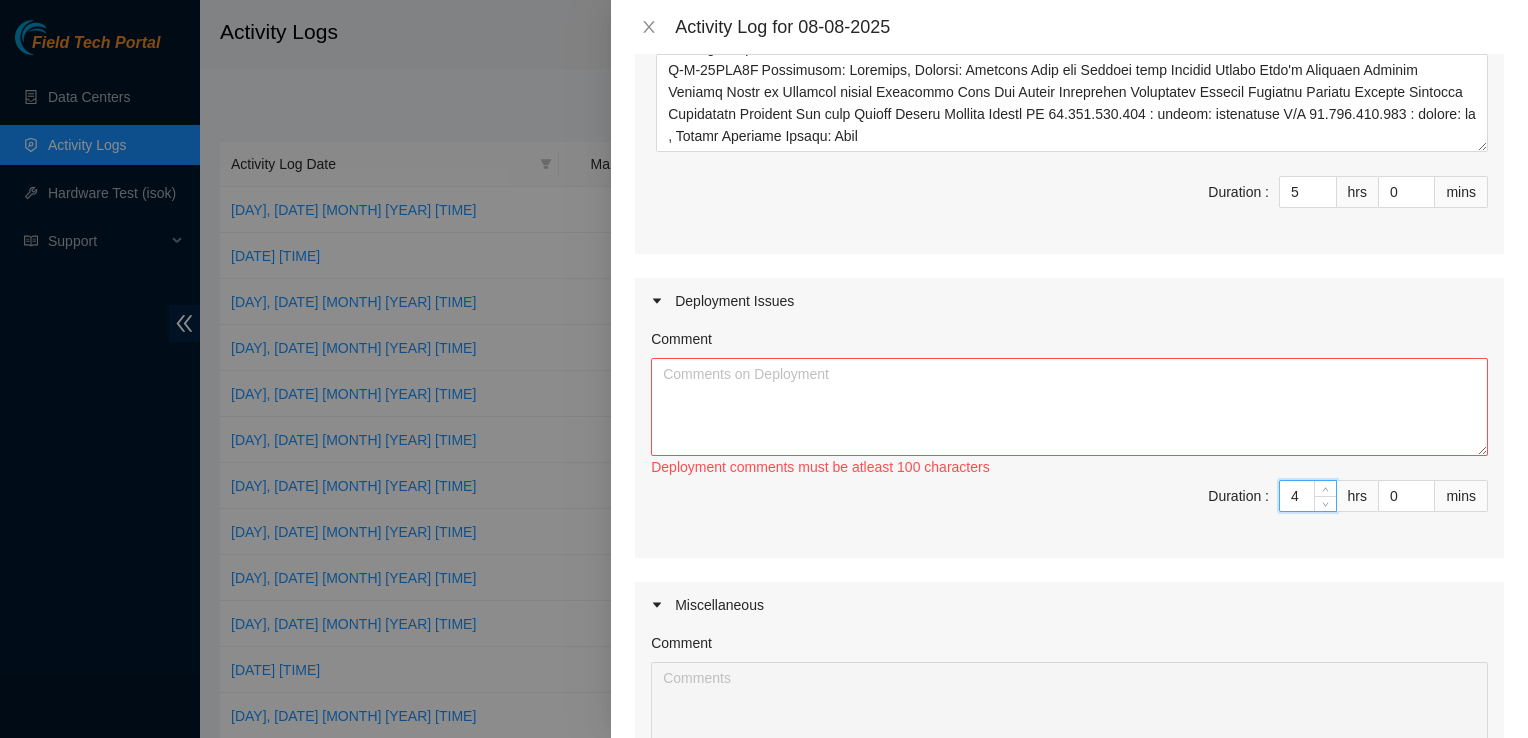 type on "4" 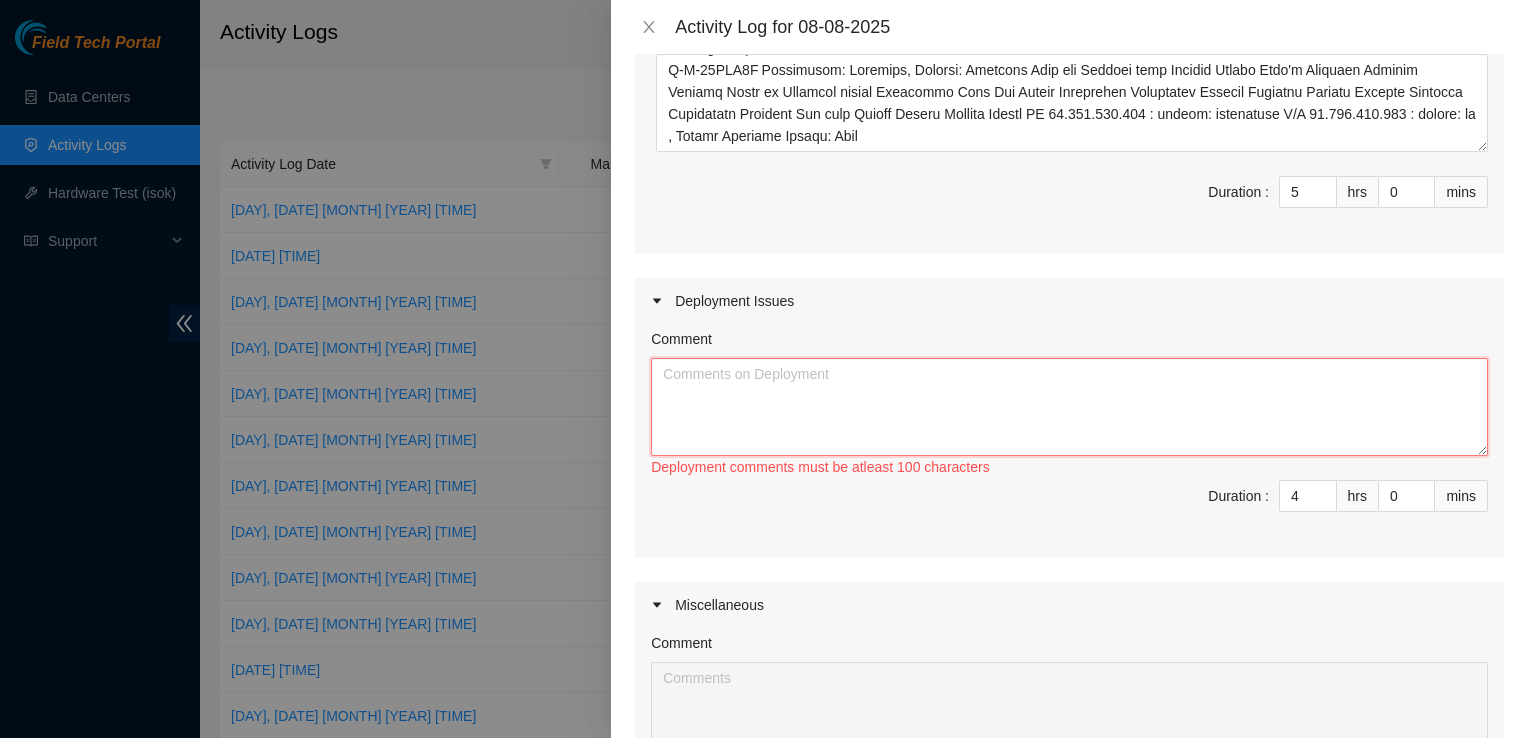 click on "Comment" at bounding box center [1069, 407] 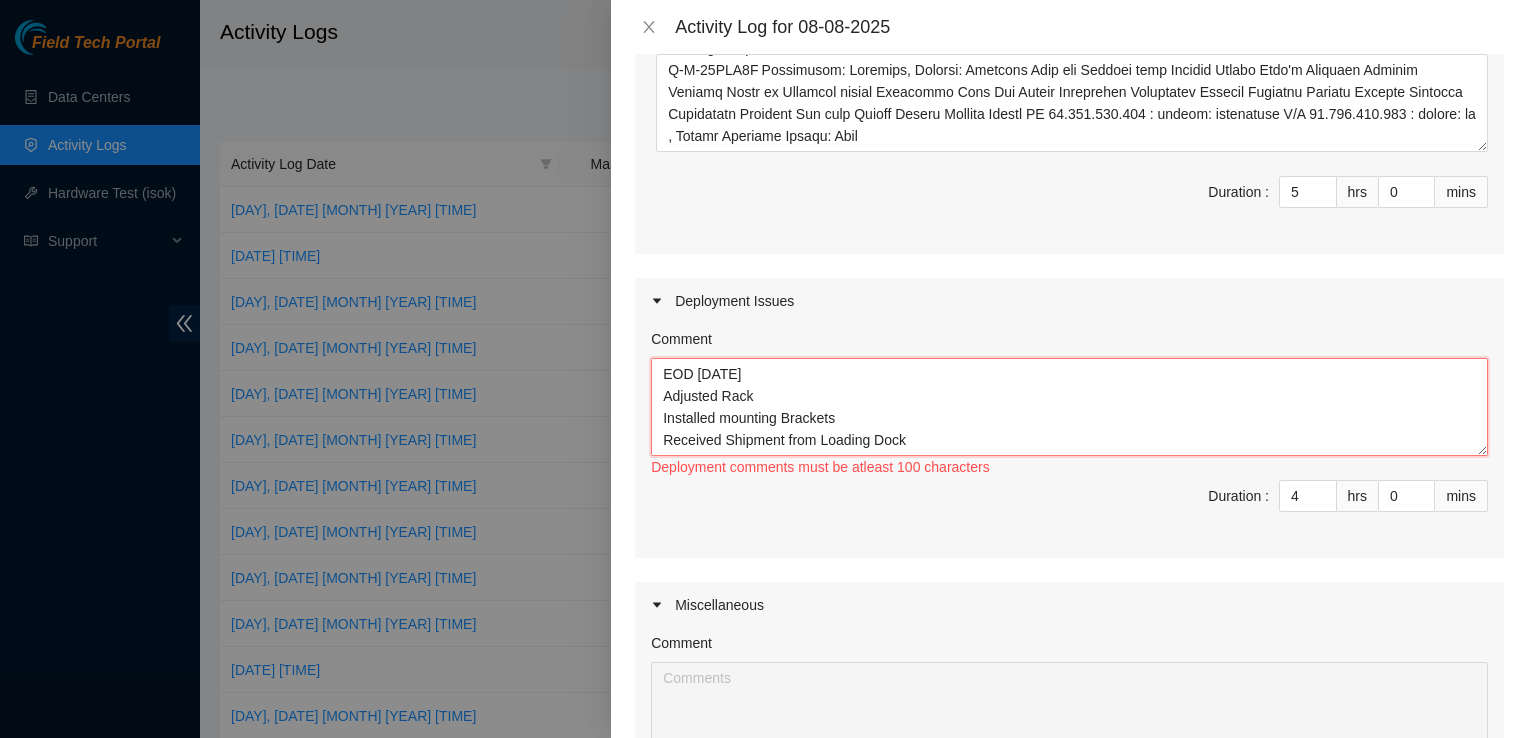 scroll, scrollTop: 82, scrollLeft: 0, axis: vertical 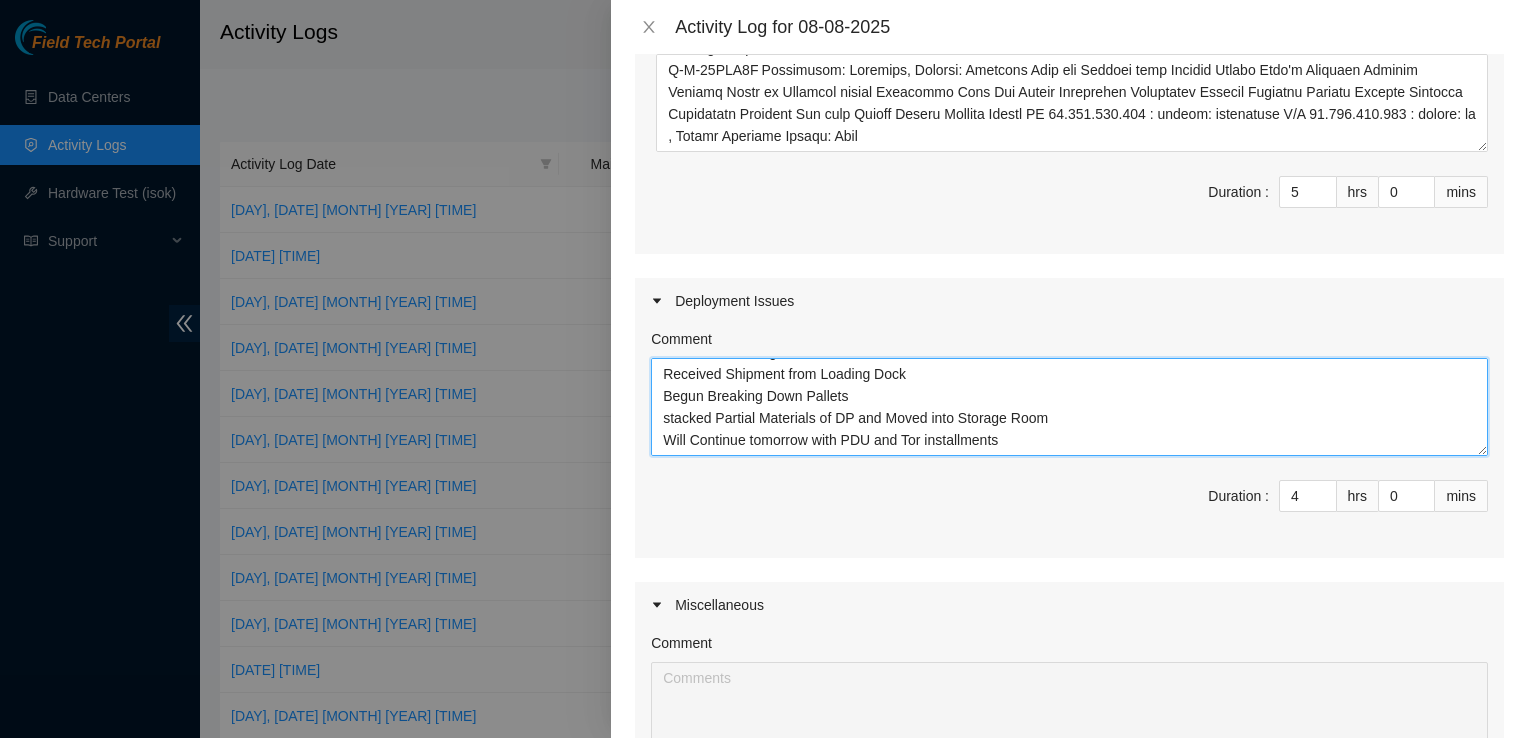 type on "EOD [DATE]
Adjusted Rack
Installed mounting Brackets
Received Shipment from Loading Dock
Begun Breaking Down Pallets
stacked Partial Materials of DP and Moved into Storage Room
Will Continue tomorrow with PDU and Tor installments" 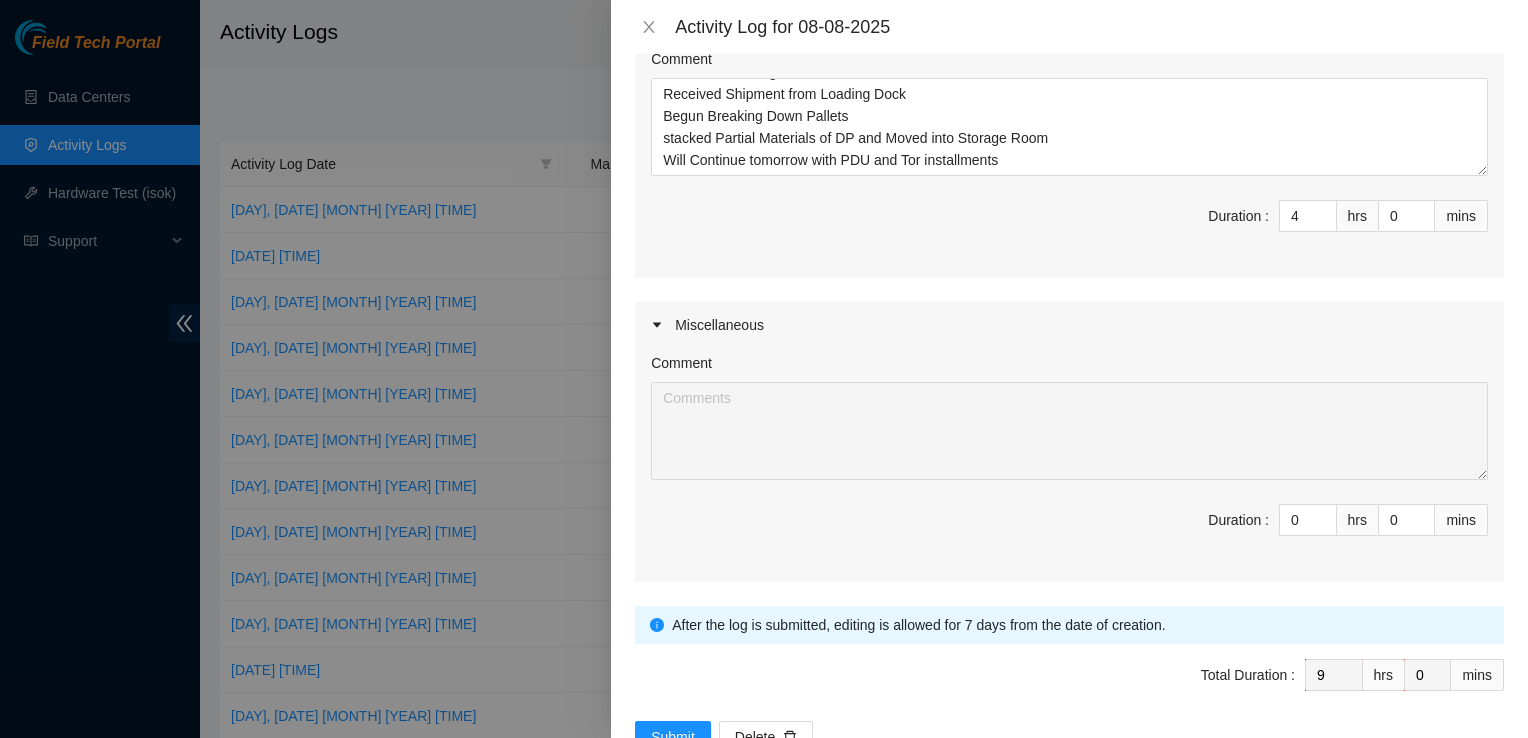 scroll, scrollTop: 1088, scrollLeft: 0, axis: vertical 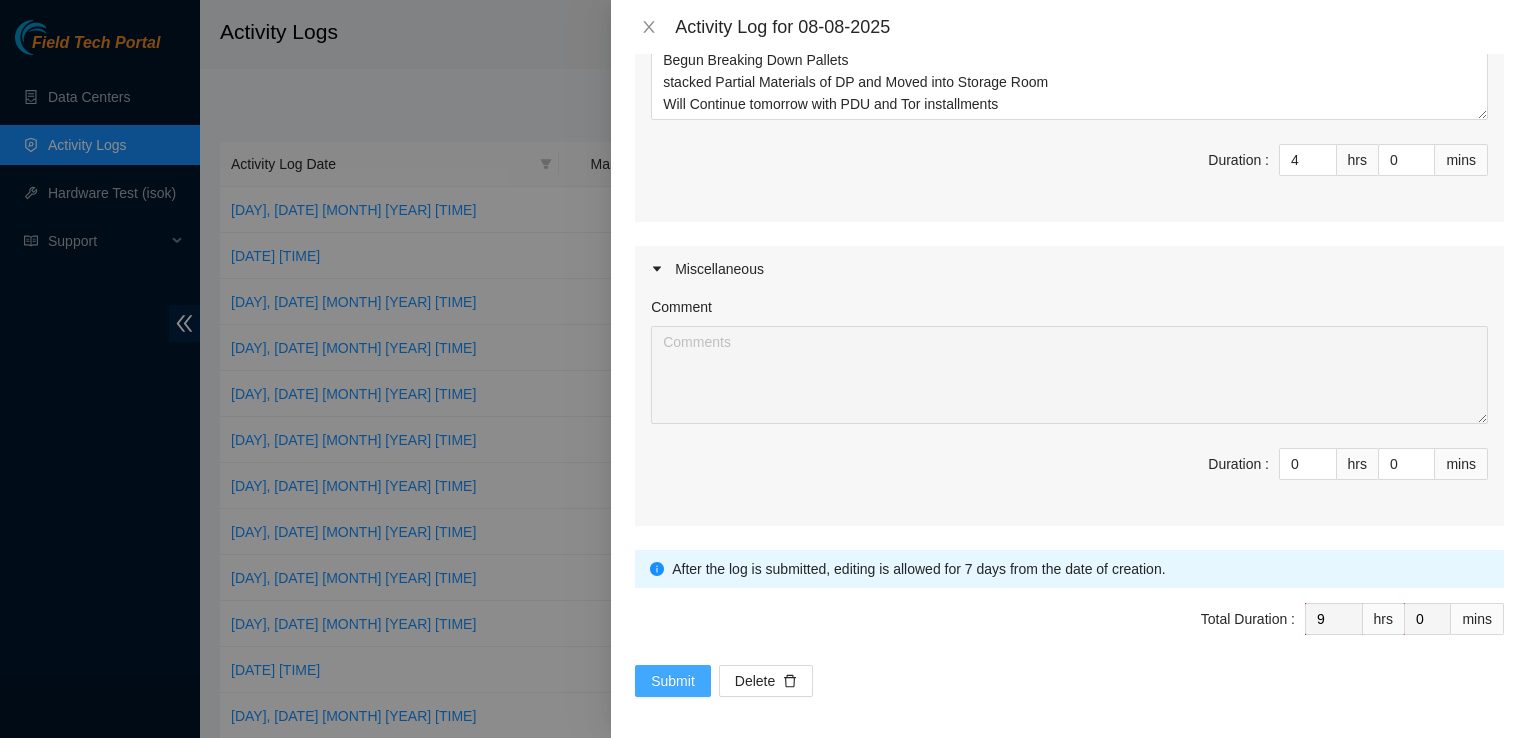 click on "Submit" at bounding box center (673, 681) 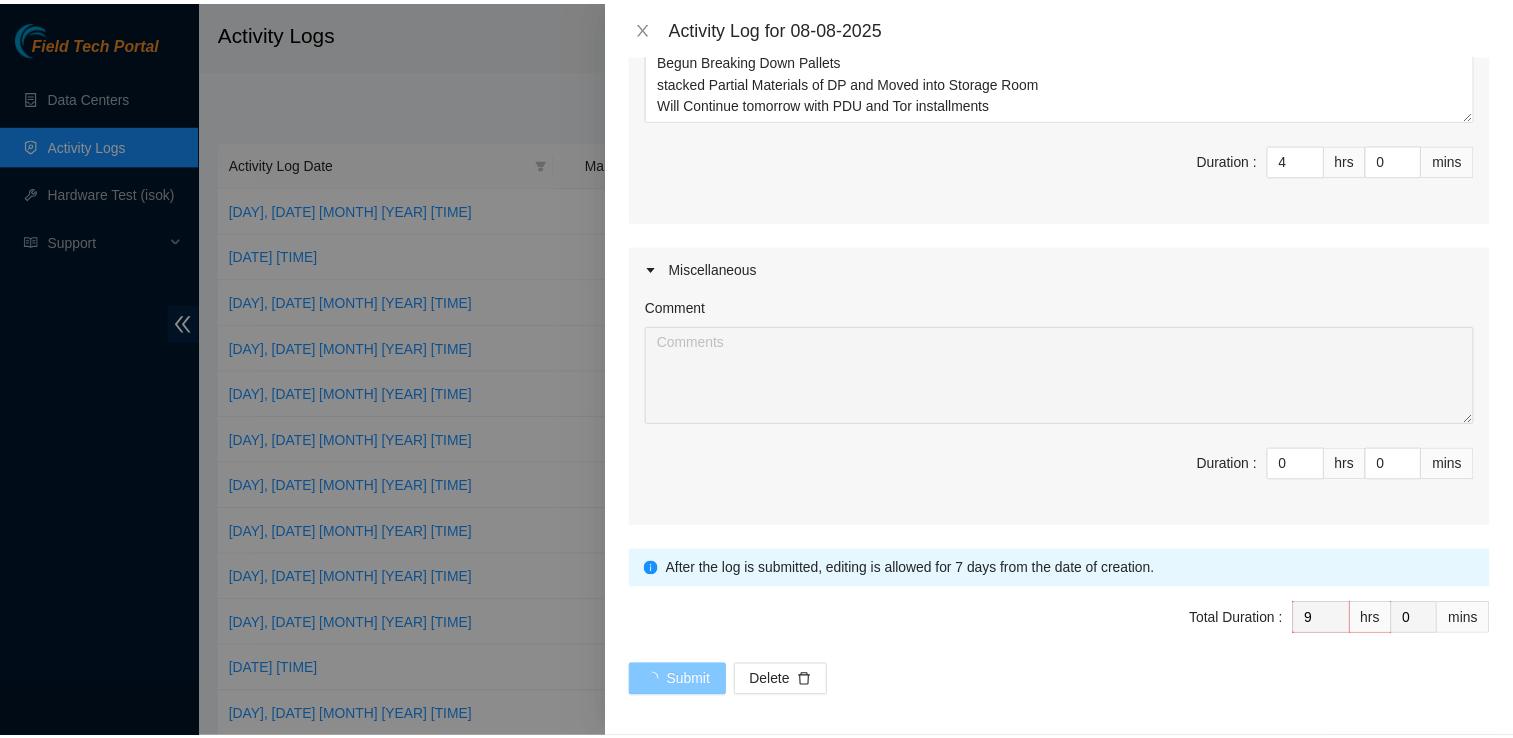 scroll, scrollTop: 0, scrollLeft: 0, axis: both 